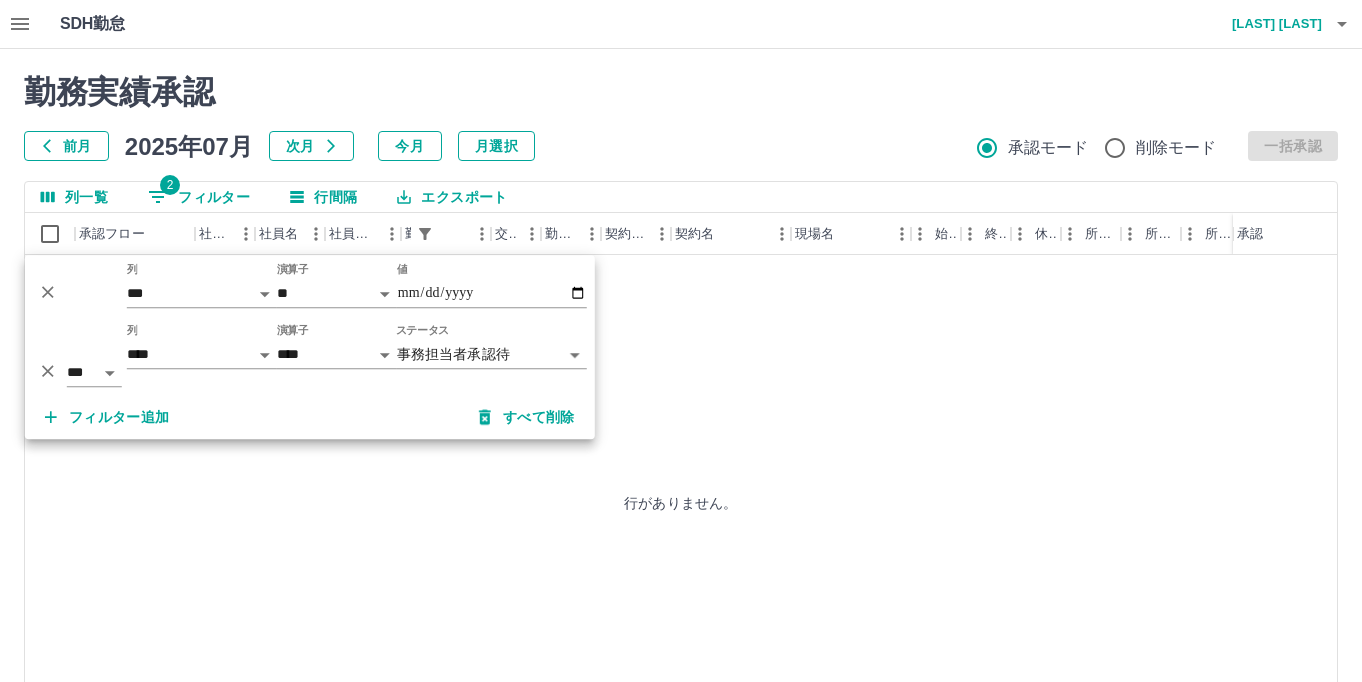 select on "**********" 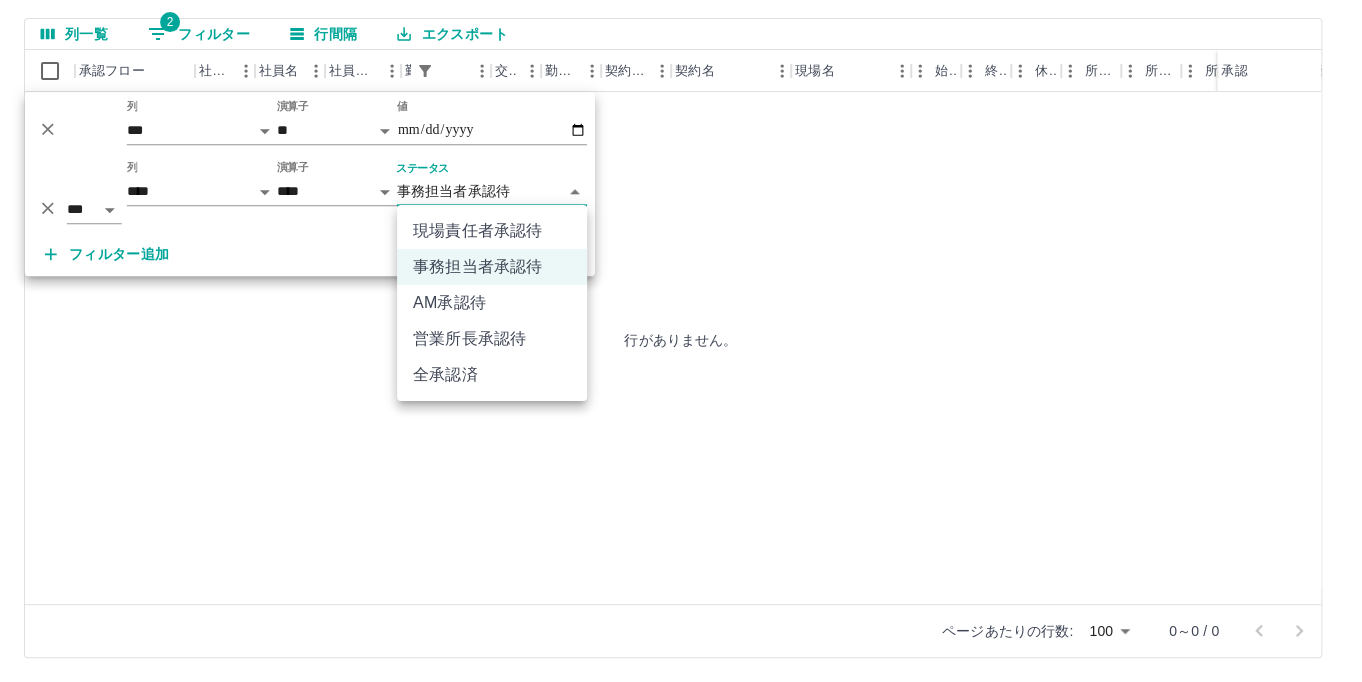 click on "**********" at bounding box center [681, 259] 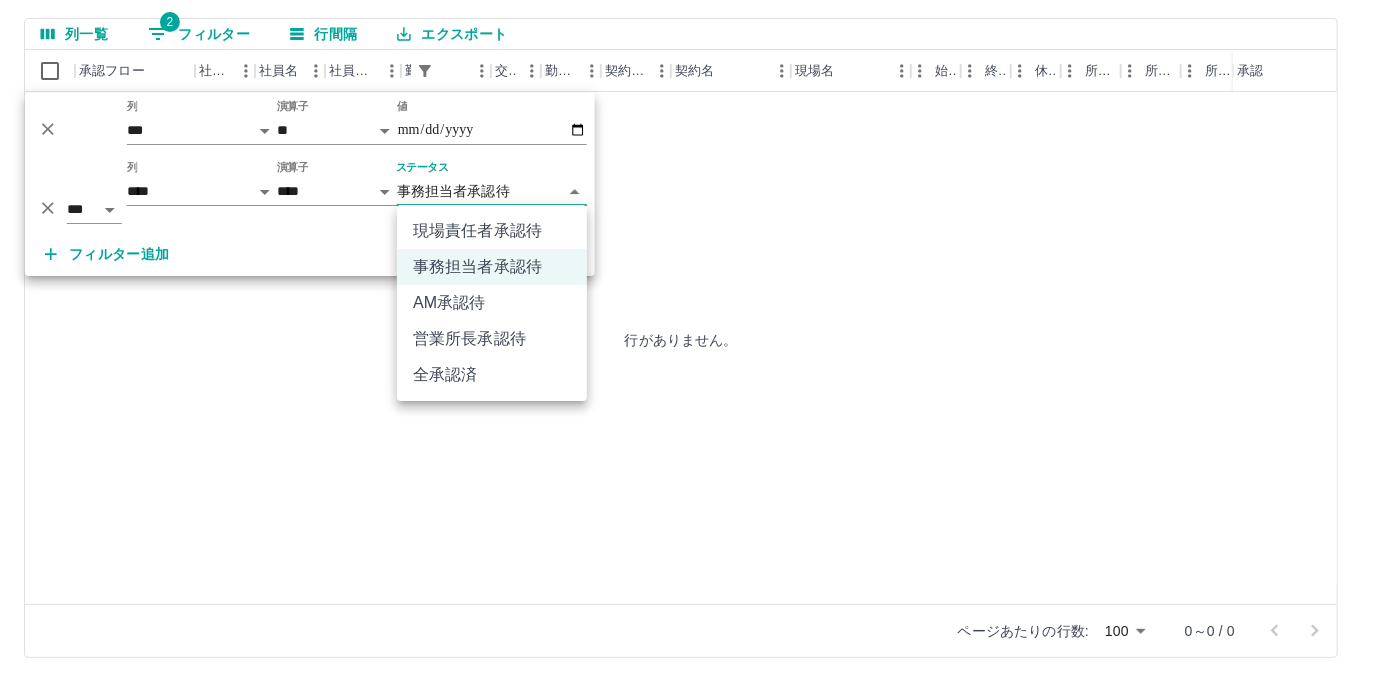 click on "事務担当者承認待" at bounding box center (492, 267) 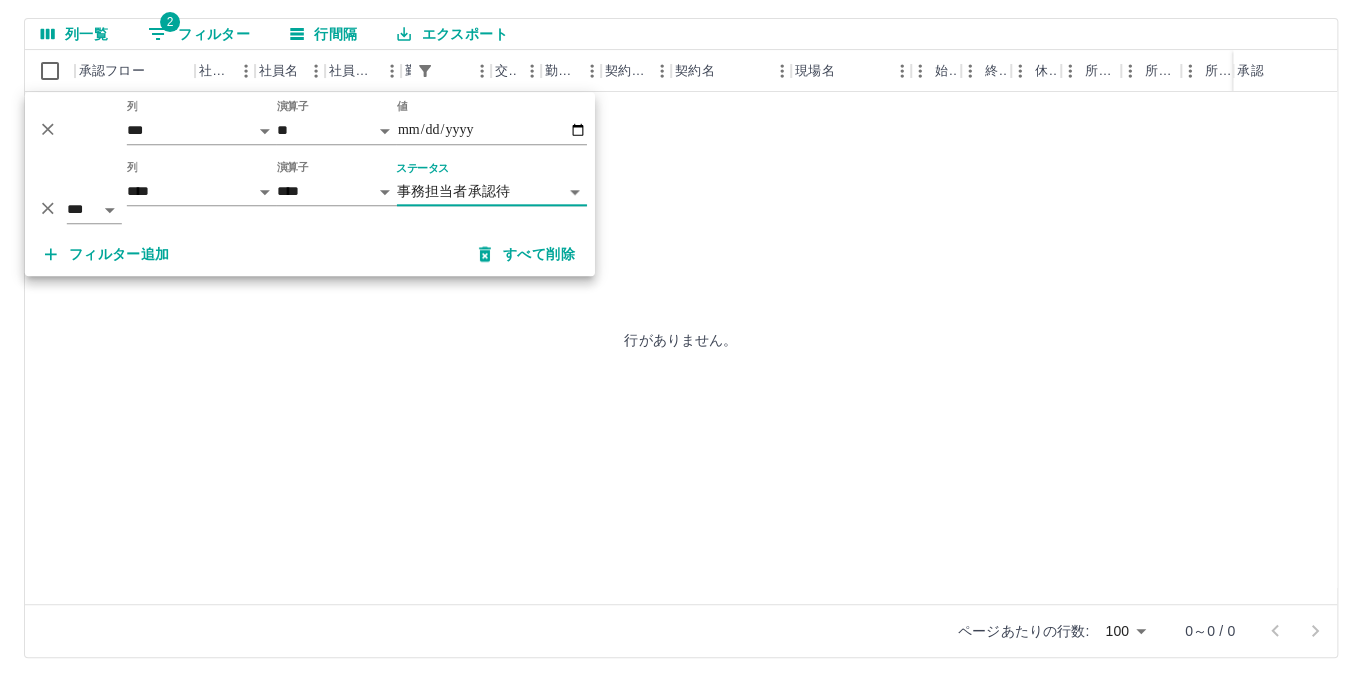 click on "**********" at bounding box center (681, 259) 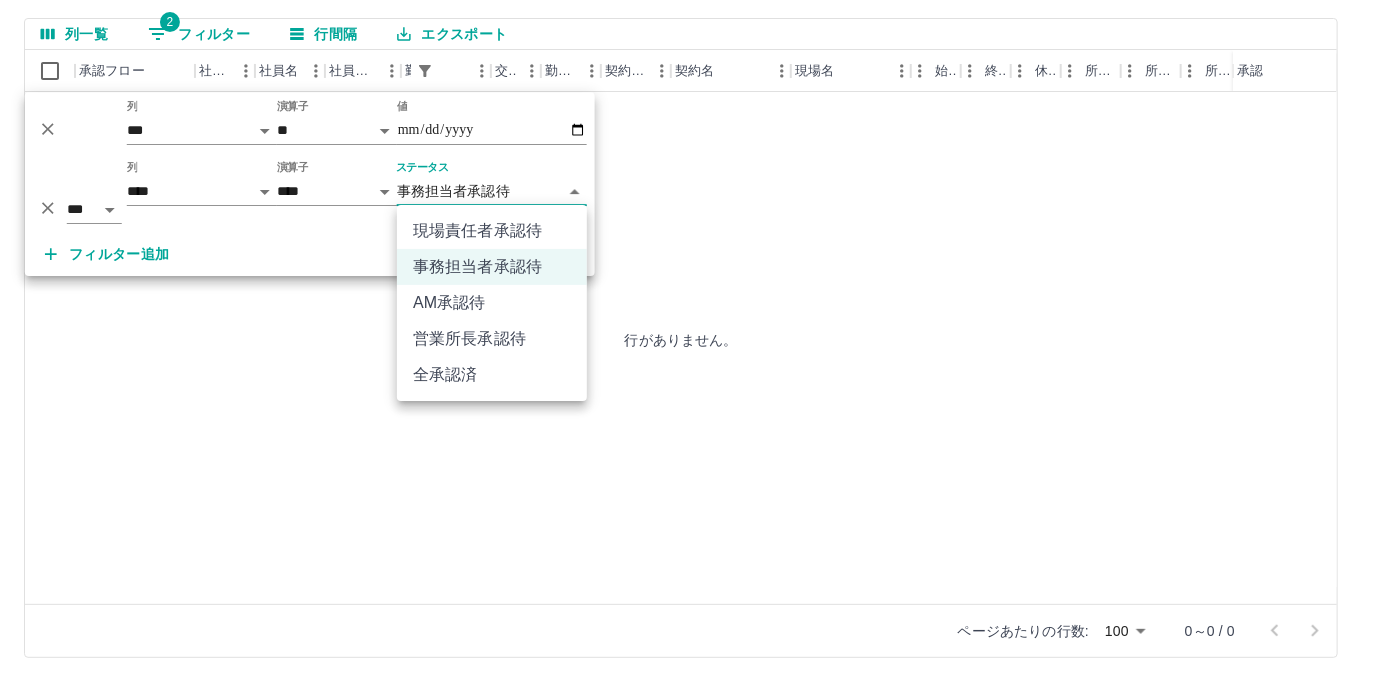 click on "現場責任者承認待" at bounding box center (492, 231) 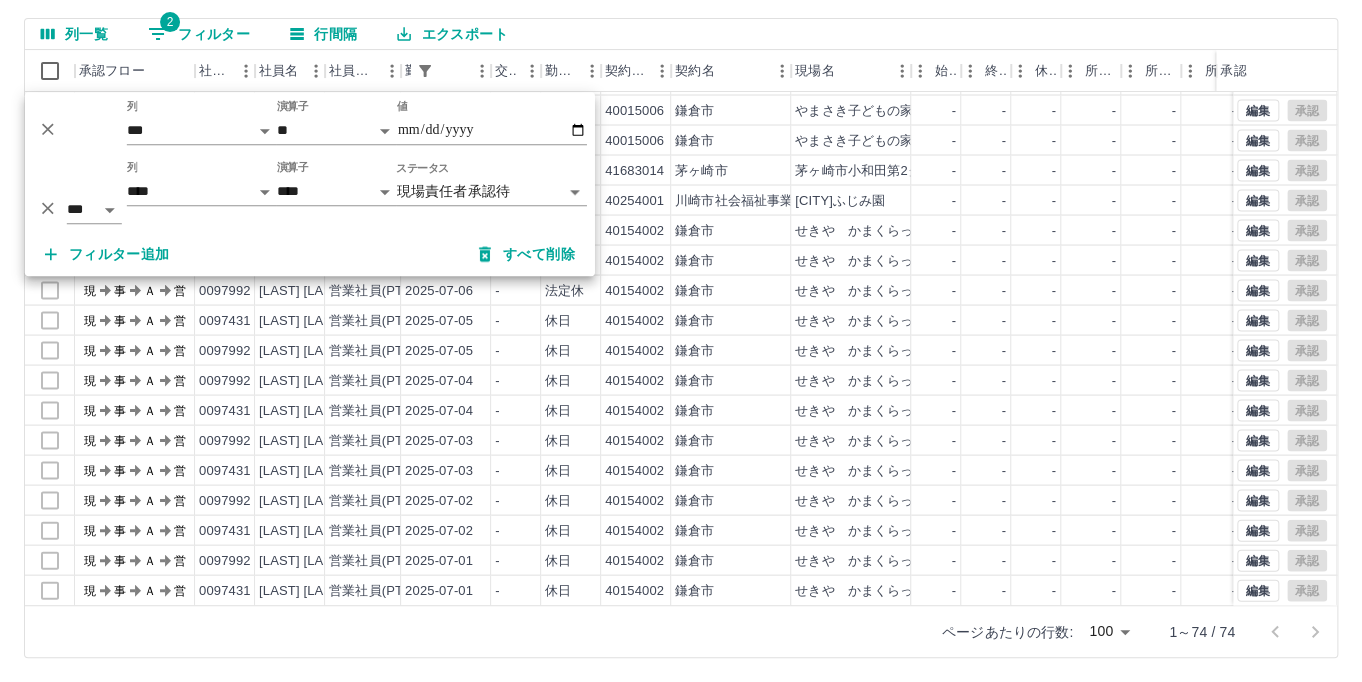 scroll, scrollTop: 1724, scrollLeft: 0, axis: vertical 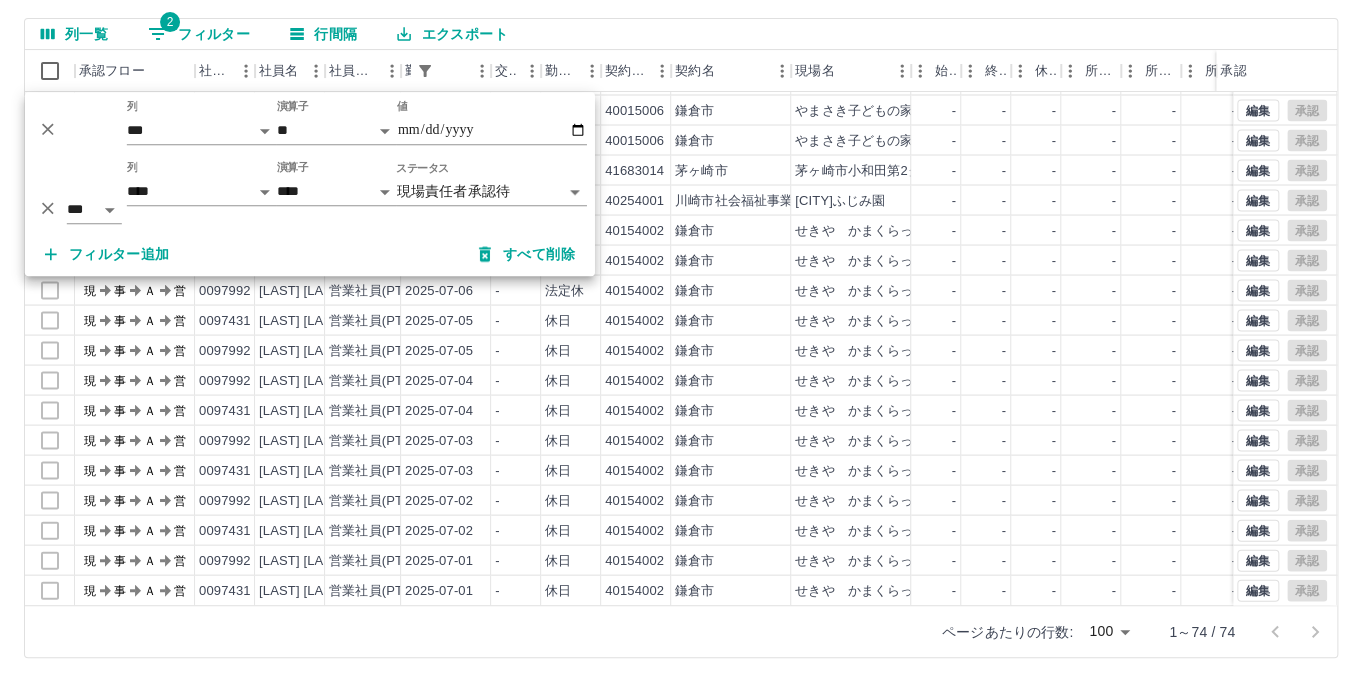 click on "SDH勤怠 [LAST] [LAST] 勤務実績承認 前月 2025年07月 次月 今月 月選択 承認モード 削除モード 一括承認 列一覧 2 フィルター 行間隔 エクスポート 承認フロー 社員番号 社員名 社員区分 勤務日 交通費 勤務区分 契約コード 契約名 現場名 始業 終業 休憩 所定開始 所定終業 所定休憩 拘束 勤務 遅刻等 コメント ステータス 承認 現 事 Ａ 営 0095993 [LAST] [LAST] 営業社員(PT契約) 2025-07-24  -  休日 40015006 [CITY] やまさき子どもの家 - - - - - - 00:00 00:00 00:00 現場責任者承認待 現 事 Ａ 営 0059180 [LAST] [LAST] 営業社員(PT契約) 2025-07-24  -  休日 40015006 [CITY] やまさき子どもの家 - - - - - - 00:00 00:00 00:00 現場責任者承認待 現 事 Ａ 営 0083356 [LAST] [LAST] 営業社員(PT契約) 2025-07-24  -  休日 40015006 [CITY] やまさき子どもの家 - - - - - - 00:00 00:00 00:00 現場責任者承認待 現 事 Ａ 営 0079903 2025-07-24 -" at bounding box center (681, 259) 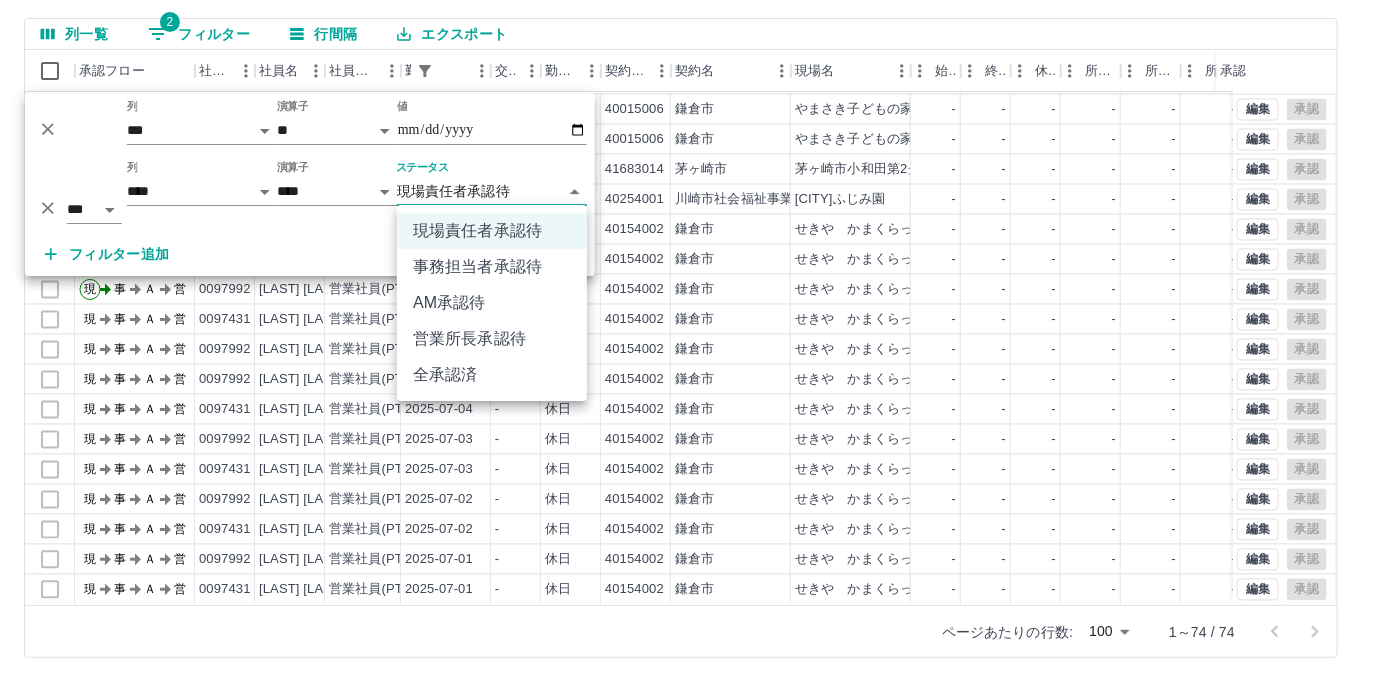 click on "事務担当者承認待" at bounding box center (492, 267) 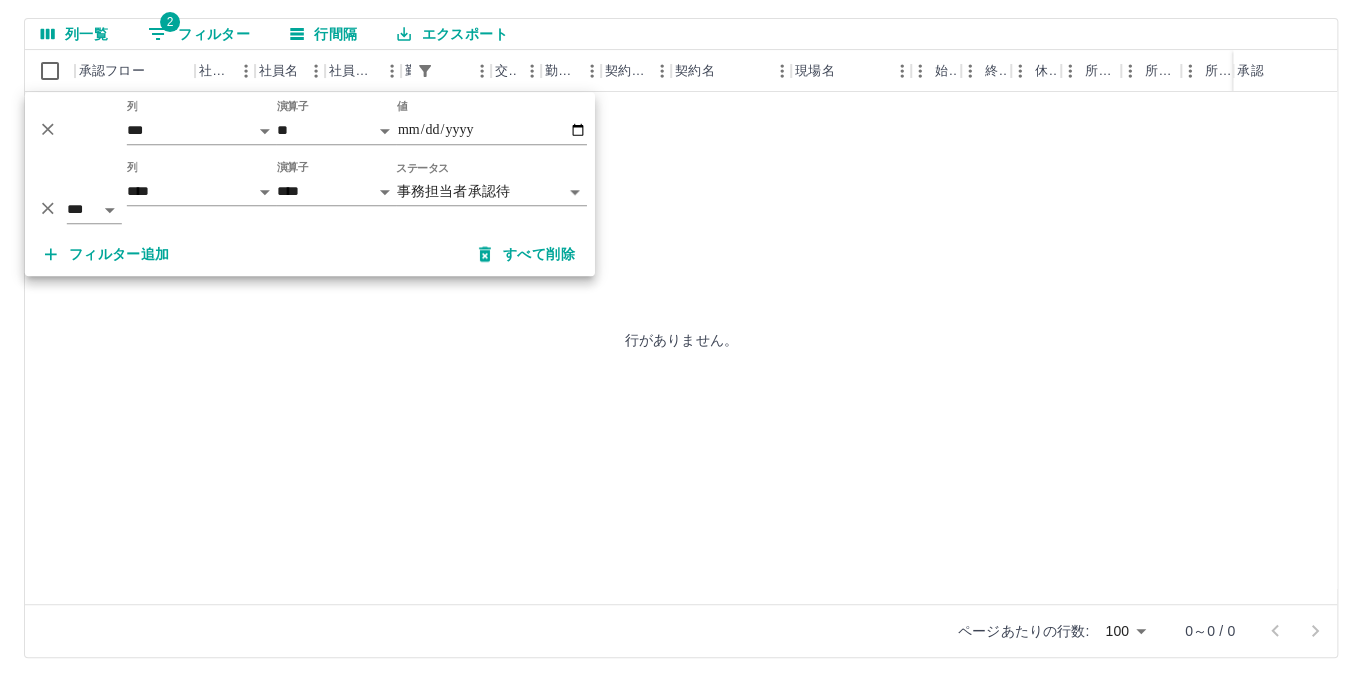 scroll, scrollTop: 0, scrollLeft: 0, axis: both 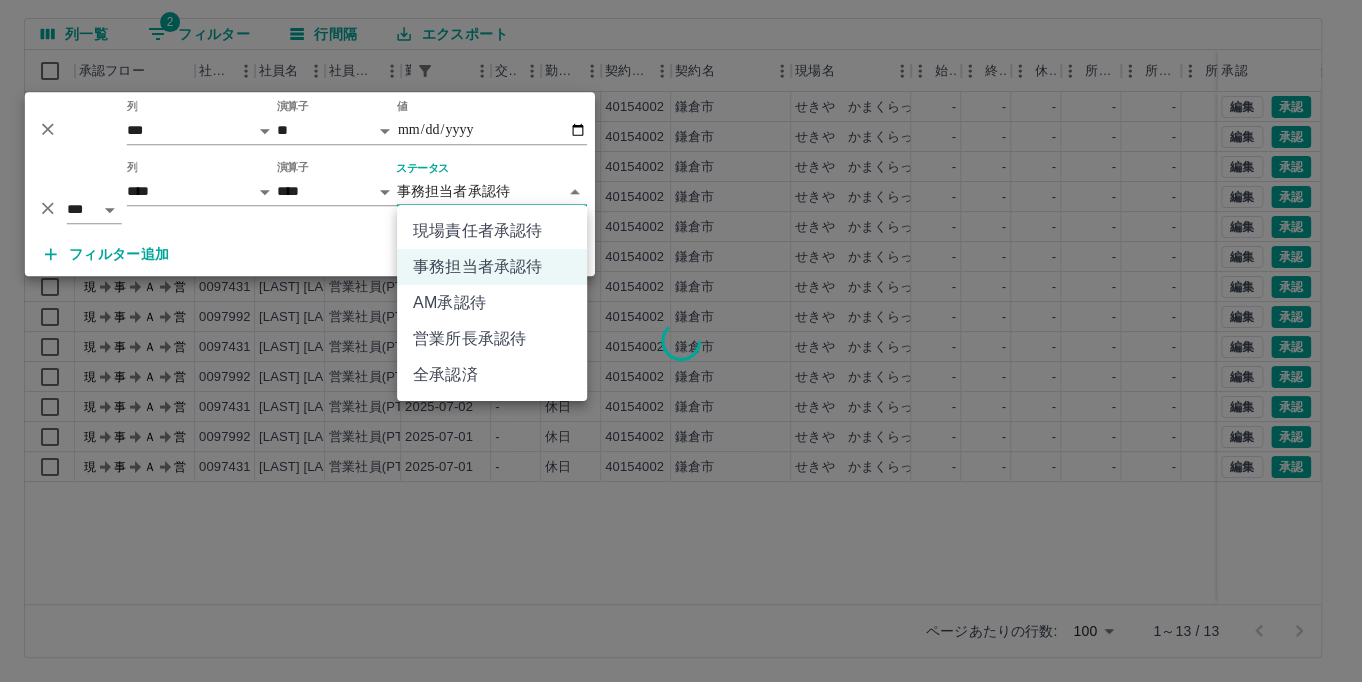 click on "SDH勤怠 [LAST] [LAST] 勤務実績承認 前月 2025年07月 次月 今月 月選択 承認モード 削除モード 一括承認 列一覧 2 フィルター 行間隔 エクスポート 承認フロー 社員番号 社員名 社員区分 勤務日 交通費 勤務区分 契約コード 契約名 現場名 始業 終業 休憩 所定開始 所定終業 所定休憩 拘束 勤務 遅刻等 コメント ステータス 承認 現 事 Ａ 営 0097431 [LAST] [LAST] 営業社員(PT契約) 2025-07-07  -  休日 40154002 [CITY] せきや　かまくらっ子せきや - - - - - - 00:00 00:00 00:00 事務担当者承認待 現 事 Ａ 営 0097431 [LAST] [LAST] 営業社員(PT契約) 2025-07-06  -  法定休 40154002 [CITY] せきや　かまくらっ子せきや - - - - - - 00:00 00:00 00:00 事務担当者承認待 現 事 Ａ 営 0097992 [LAST] [LAST] 営業社員(PT契約) 2025-07-06  -  法定休 40154002 [CITY] せきや　かまくらっ子せきや - - - - - - 00:00 00:00 00:00 現 事 Ａ" at bounding box center [681, 259] 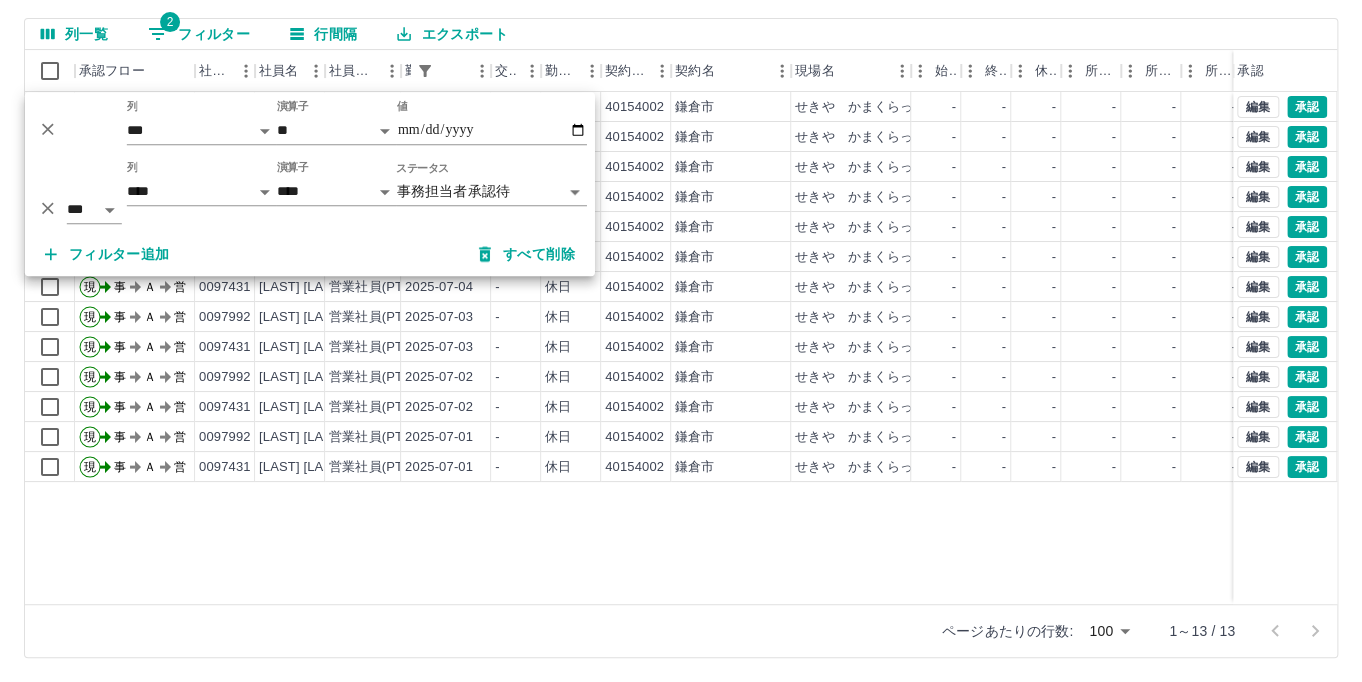 click on "現 事 Ａ 営 0097431 [LAST] [LAST] 営業社員(PT契約) 2025-07-07  -  休日 40154002 [CITY] せきや　かまくらっ子せきや - - - - - - 00:00 00:00 00:00 事務担当者承認待 現 事 Ａ 営 0097431 [LAST] [LAST] 営業社員(PT契約) 2025-07-06  -  法定休 40154002 [CITY] せきや　かまくらっ子せきや - - - - - - 00:00 00:00 00:00 事務担当者承認待 現 事 Ａ 営 0097992 [LAST] [LAST] 営業社員(PT契約) 2025-07-06  -  法定休 40154002 [CITY] せきや　かまくらっ子せきや - - - - - - 00:00 00:00 00:00 事務担当者承認待 現 事 Ａ 営 0097431 [LAST] [LAST] 営業社員(PT契約) 2025-07-05  -  休日 40154002 [CITY] せきや　かまくらっ子せきや - - - - - - 00:00 00:00 00:00 事務担当者承認待 現 事 Ａ 営 0097992 [LAST] [LAST] 営業社員(PT契約) 2025-07-05  -  休日 40154002 [CITY] せきや　かまくらっ子せきや - - - - - - 00:00 00:00 00:00 事務担当者承認待 現 事 Ａ" at bounding box center [898, 348] 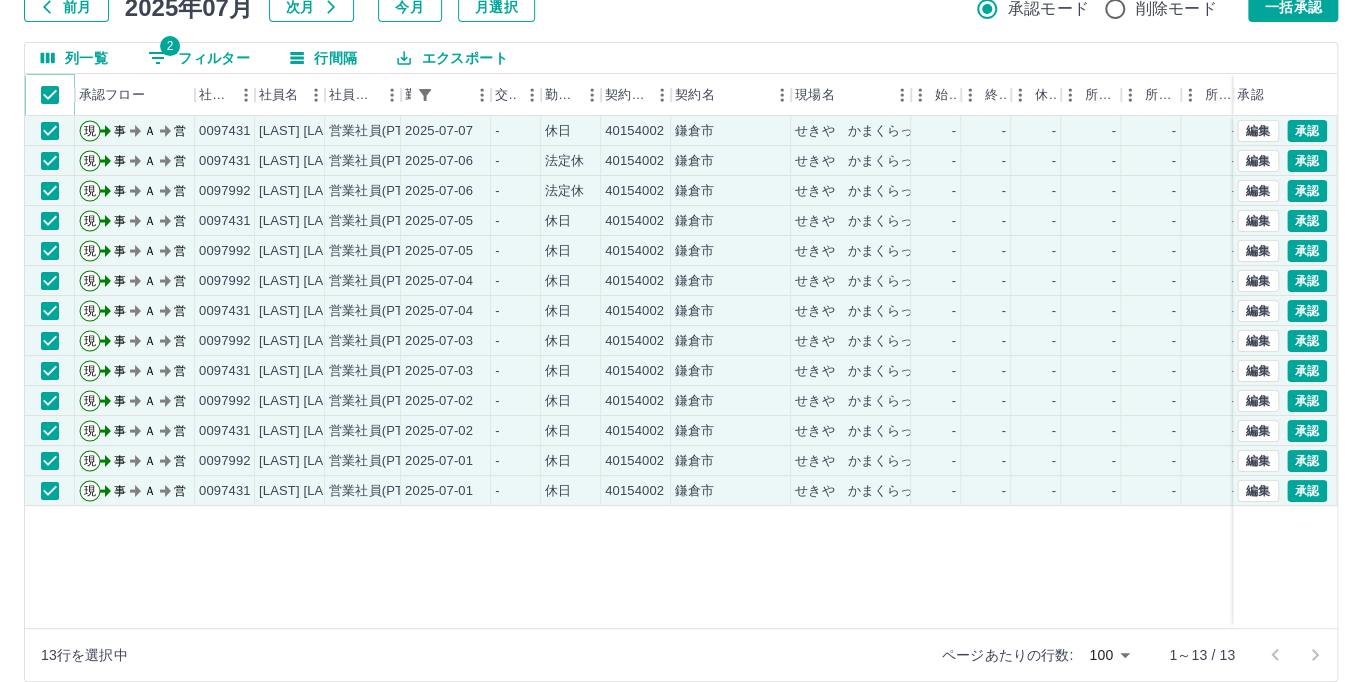 scroll, scrollTop: 0, scrollLeft: 0, axis: both 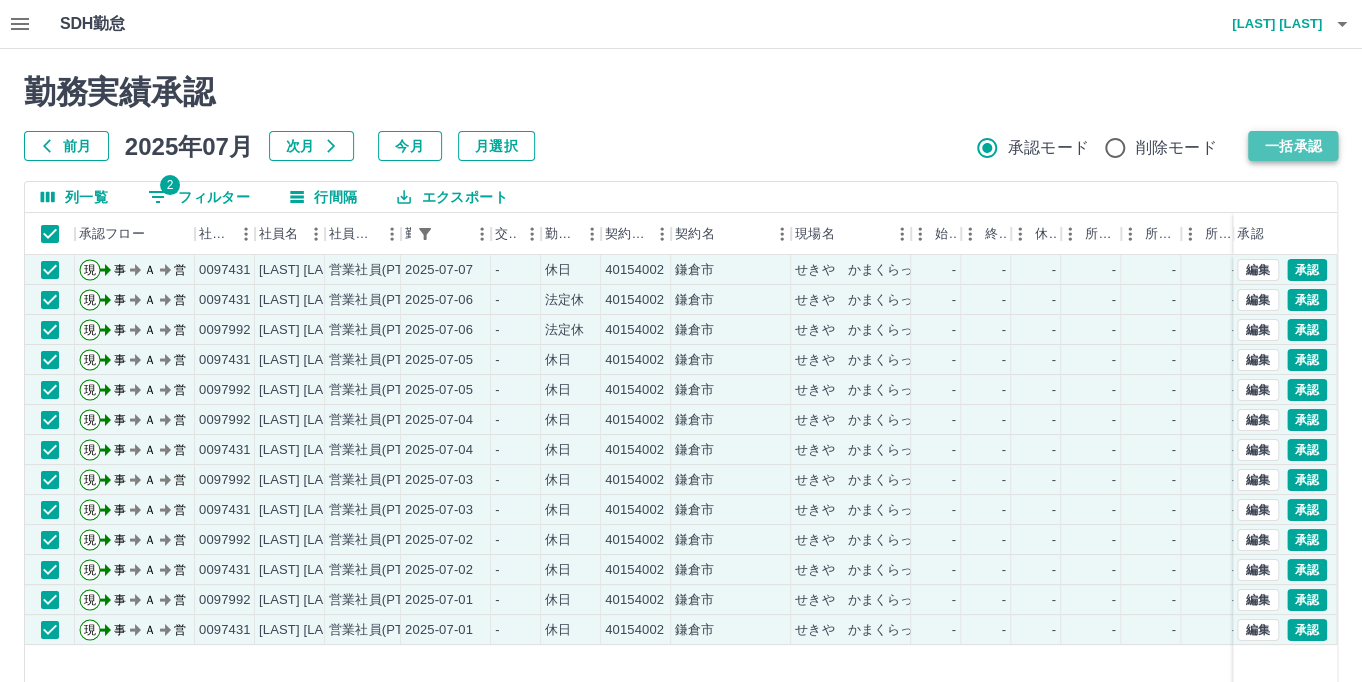 click on "一括承認" at bounding box center (1293, 146) 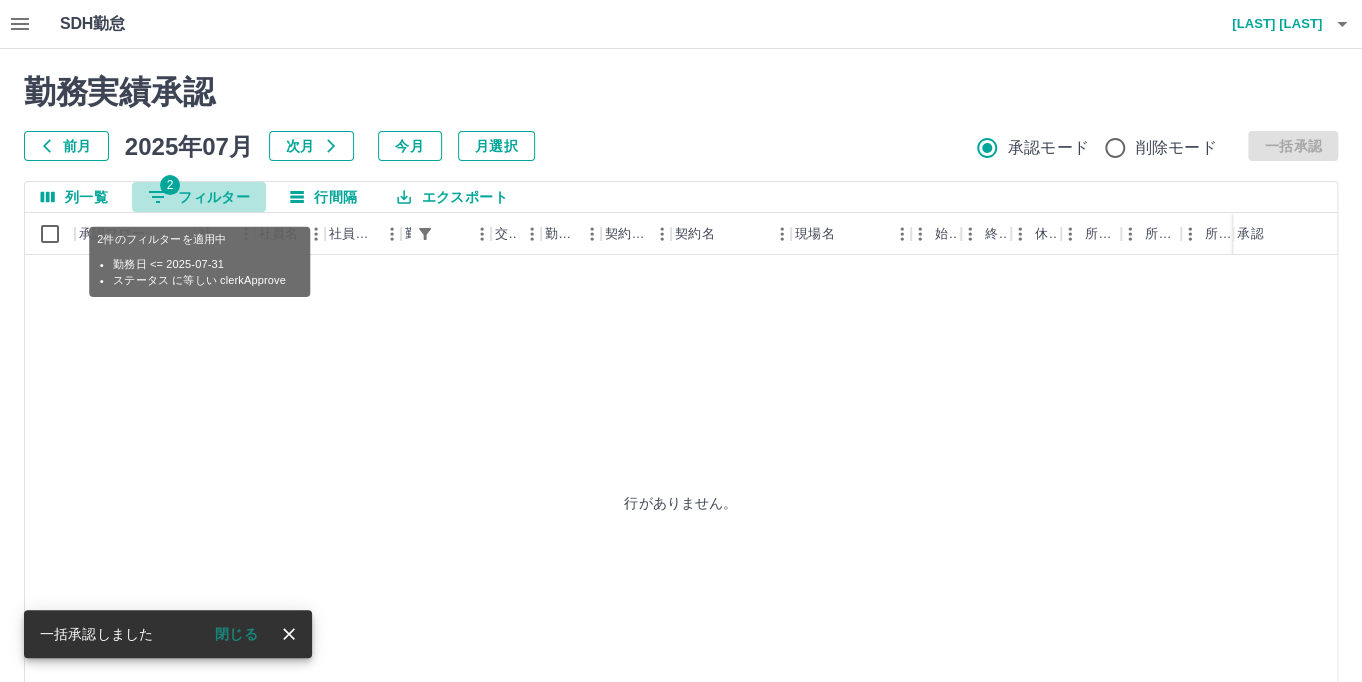 click on "2 フィルター" at bounding box center (199, 197) 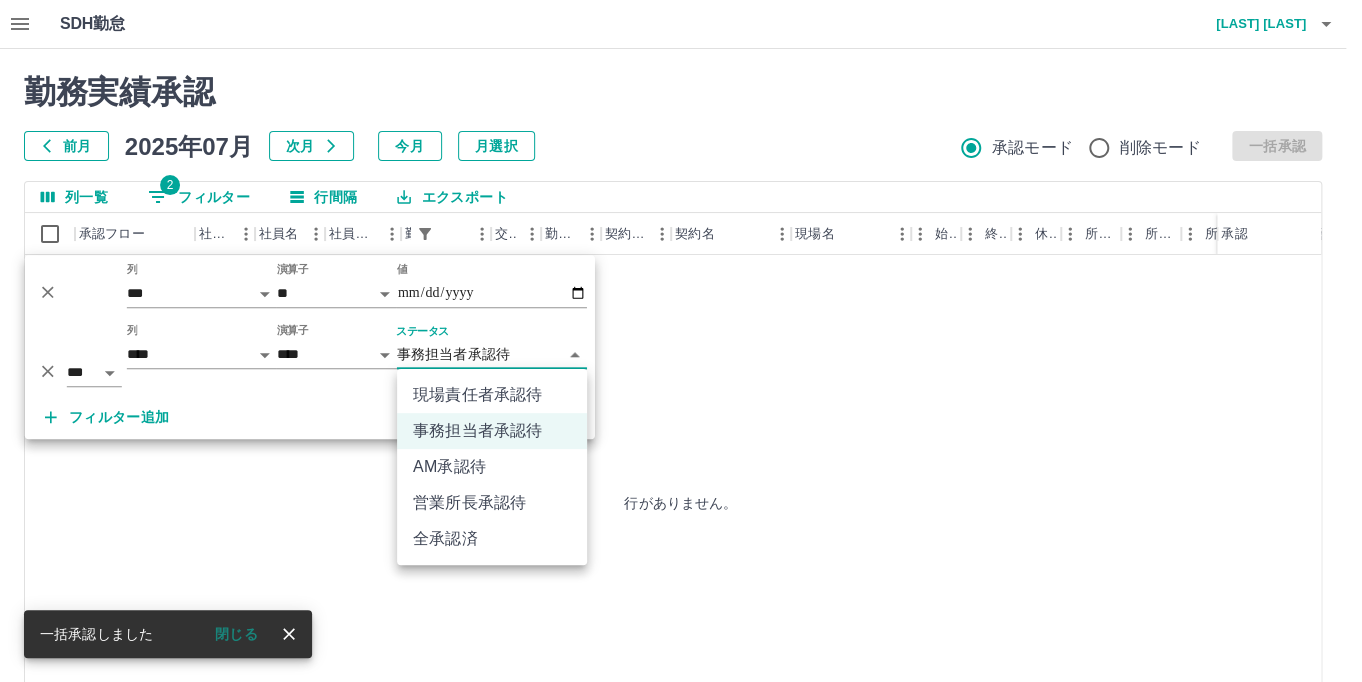 click on "**********" at bounding box center [681, 422] 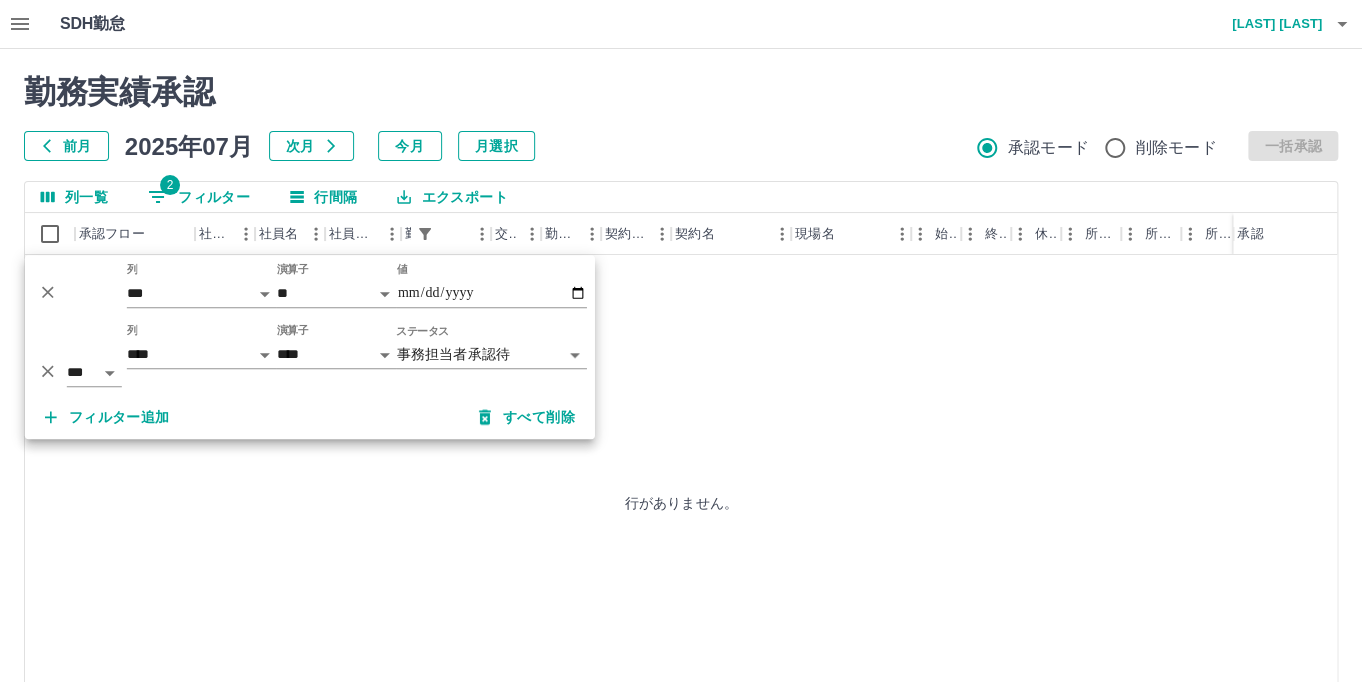 click on "フィルター追加 すべて削除" at bounding box center [310, 417] 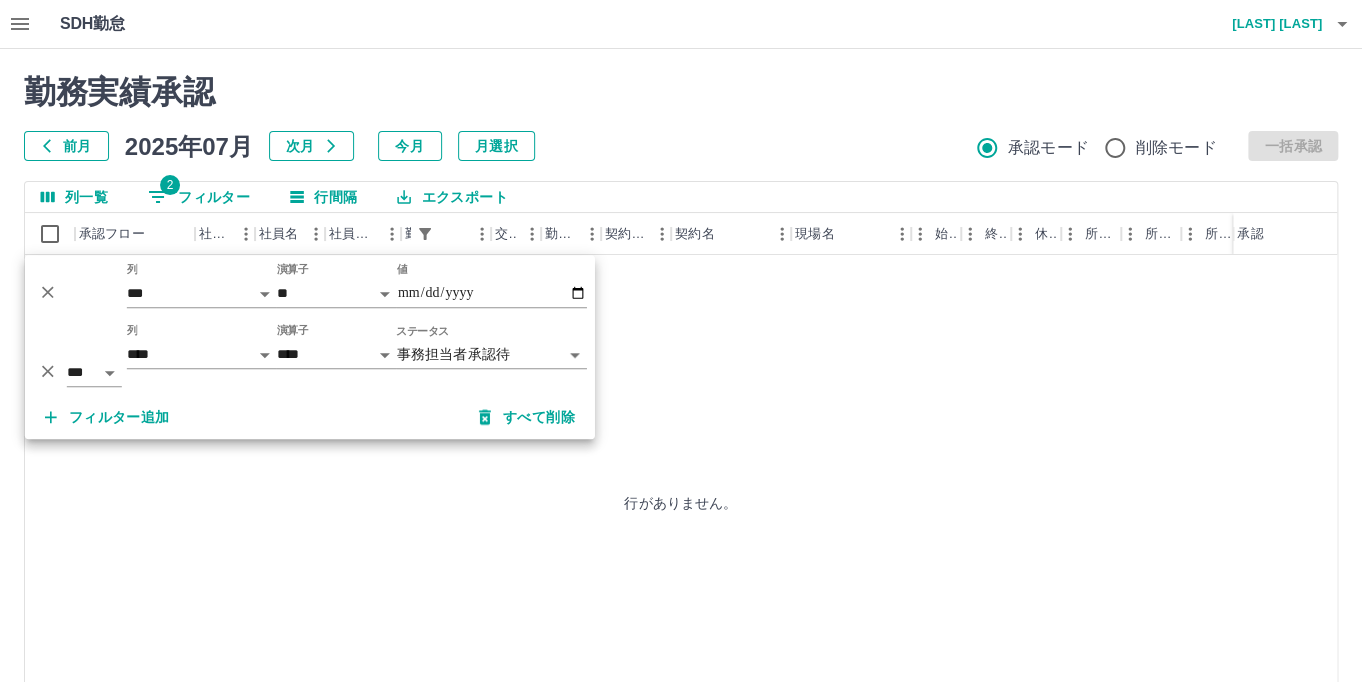 click on "**********" at bounding box center (681, 422) 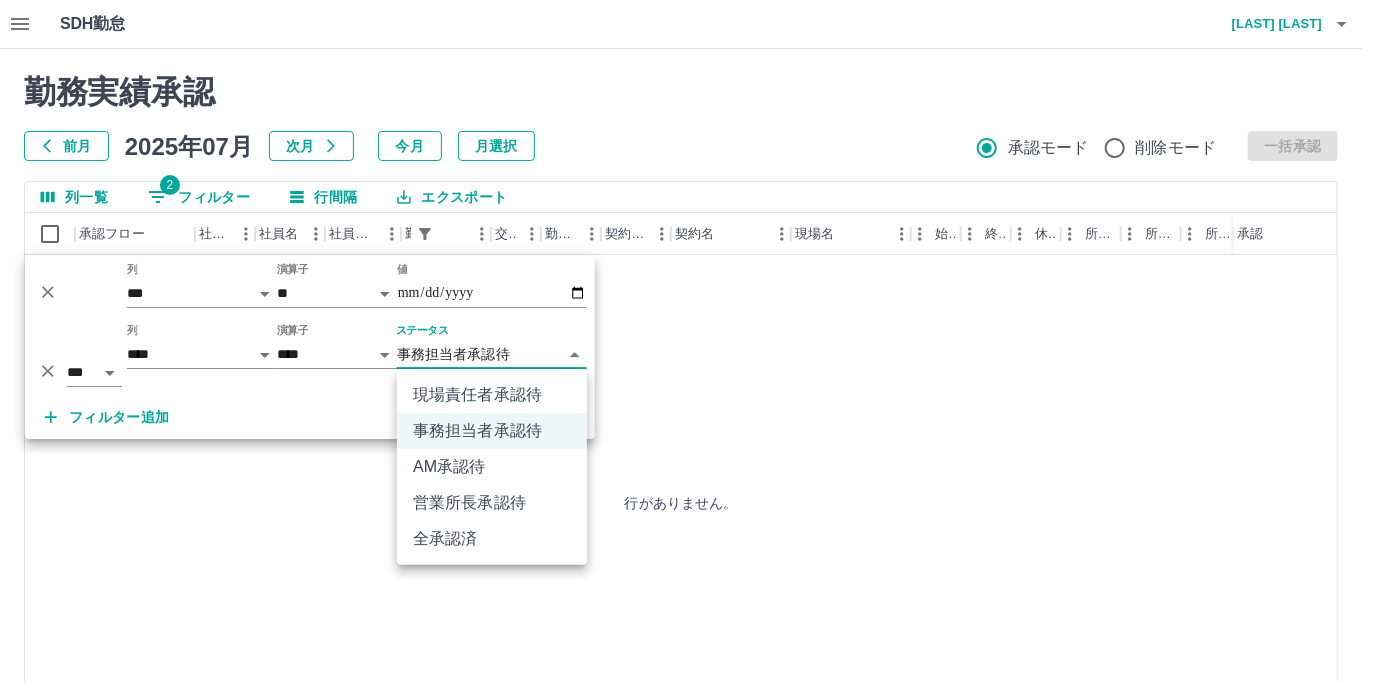 click on "現場責任者承認待" at bounding box center (492, 395) 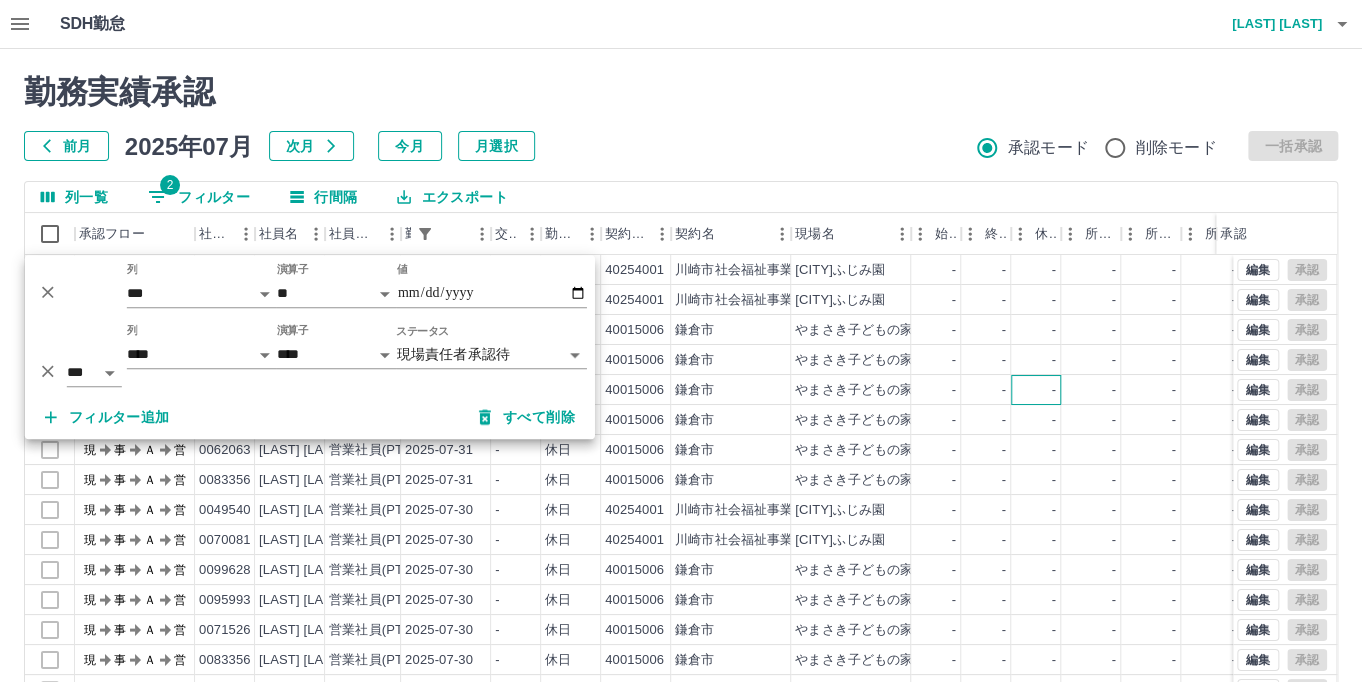 click on "-" at bounding box center (1036, 390) 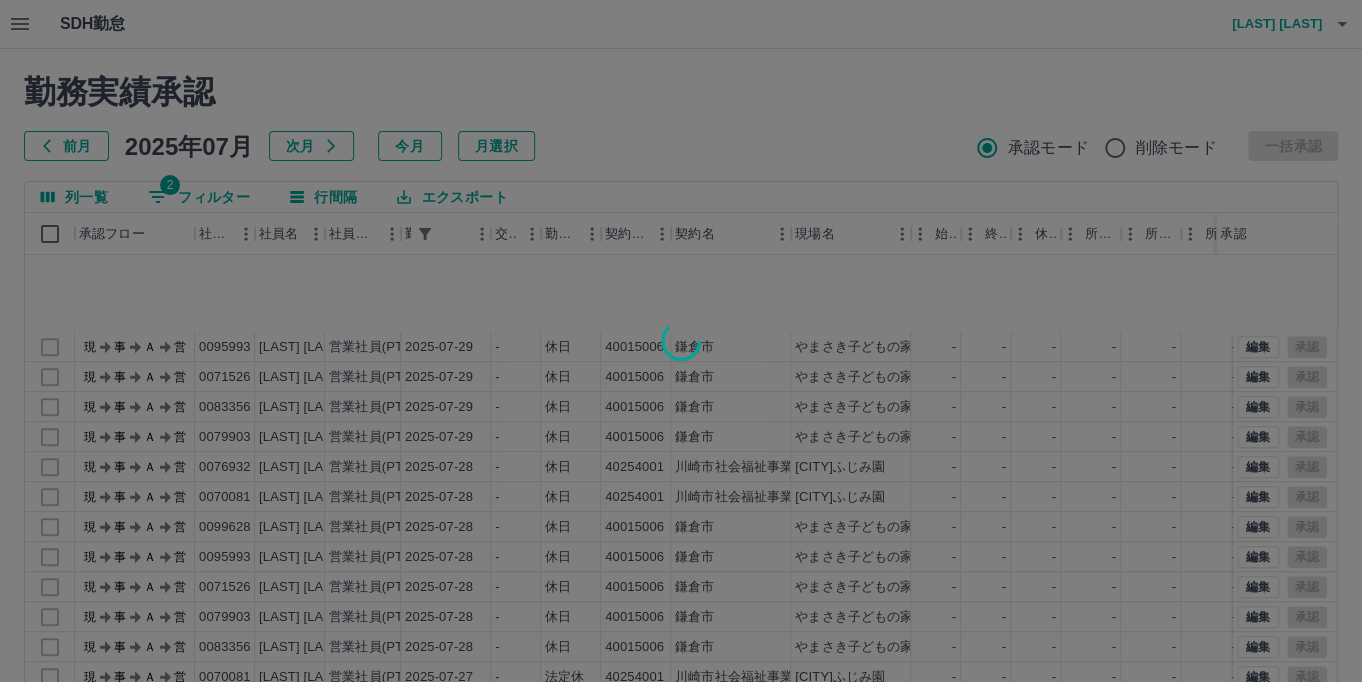 scroll, scrollTop: 600, scrollLeft: 0, axis: vertical 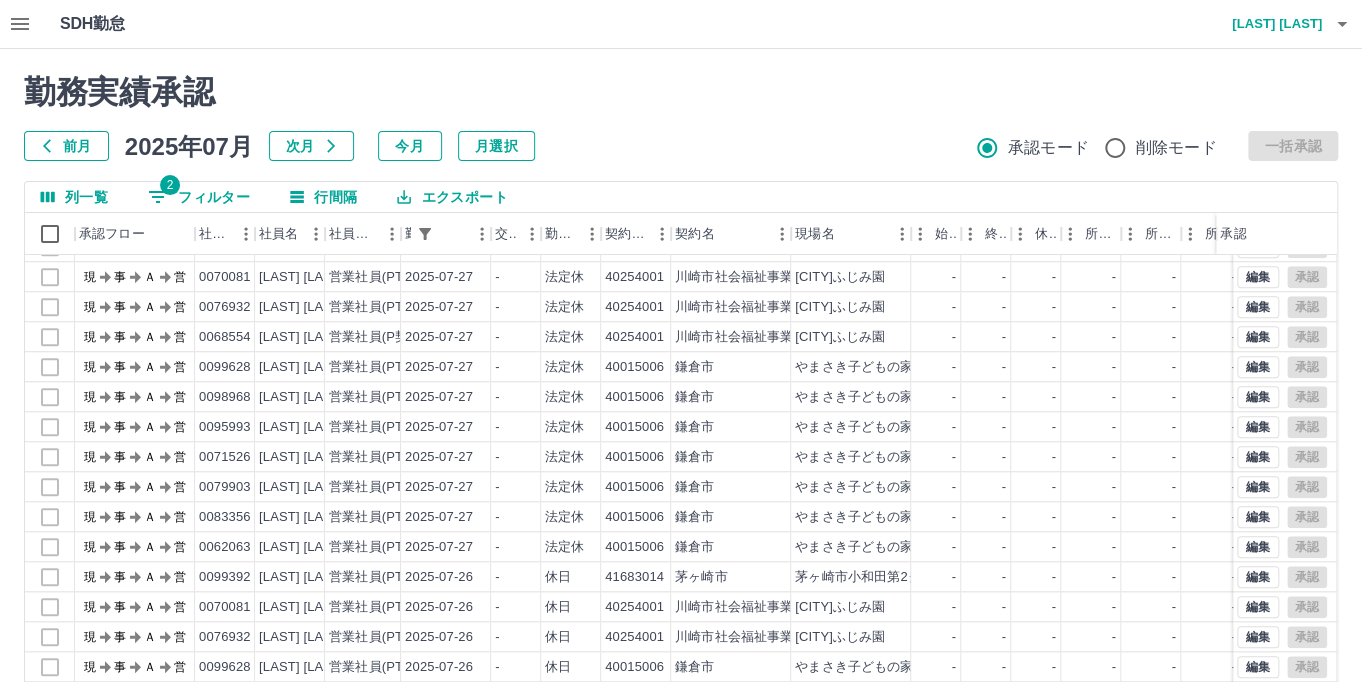 click at bounding box center (1342, 24) 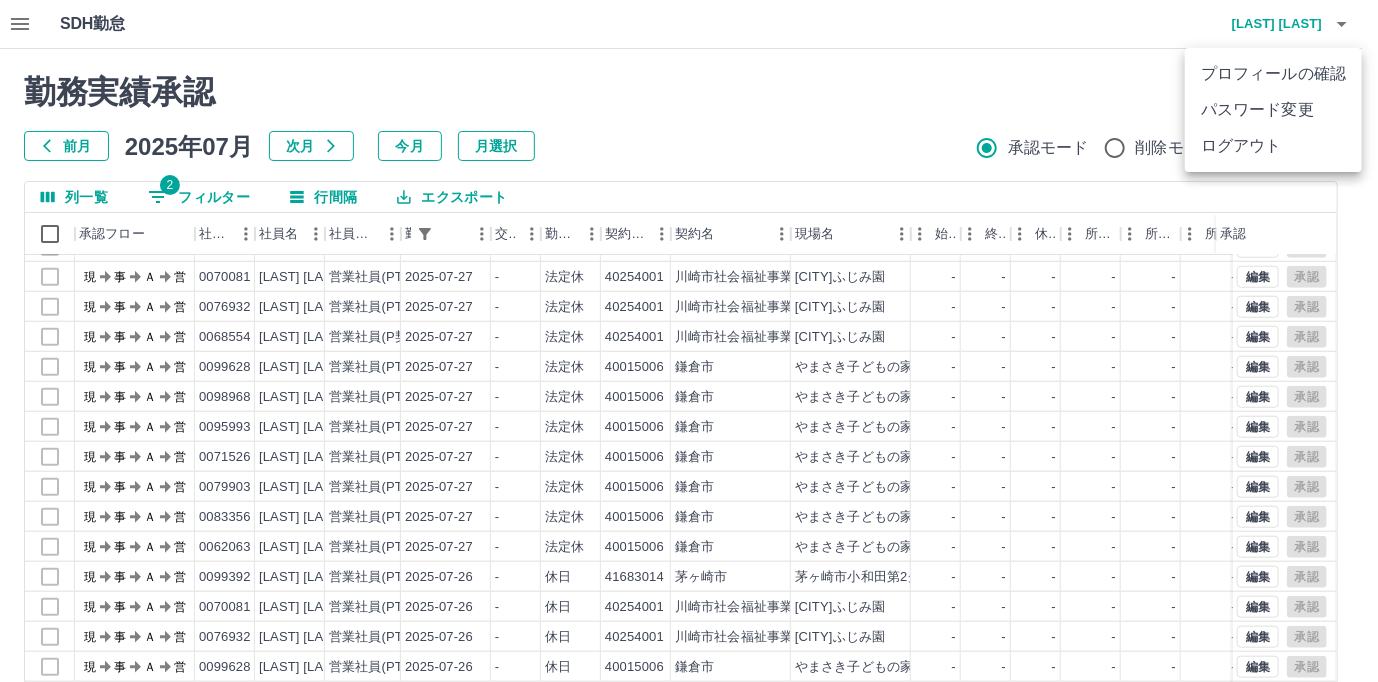 click on "ログアウト" at bounding box center (1273, 146) 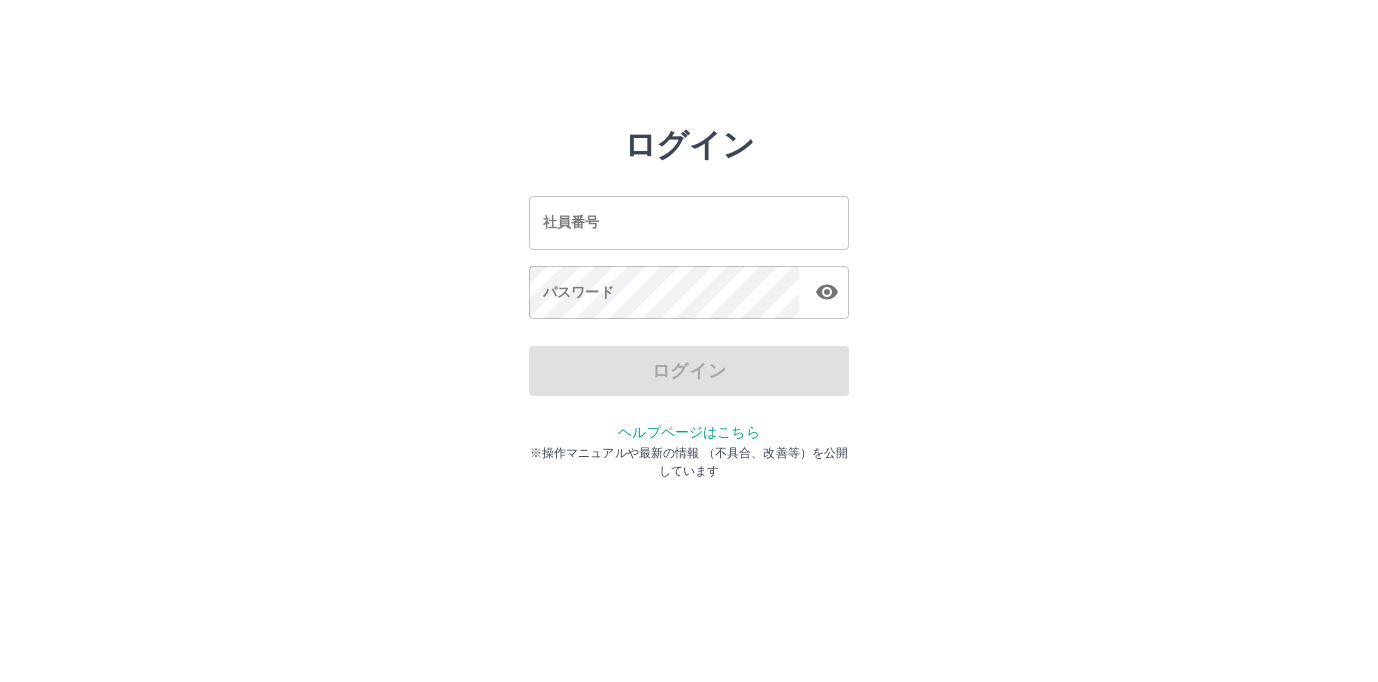 scroll, scrollTop: 0, scrollLeft: 0, axis: both 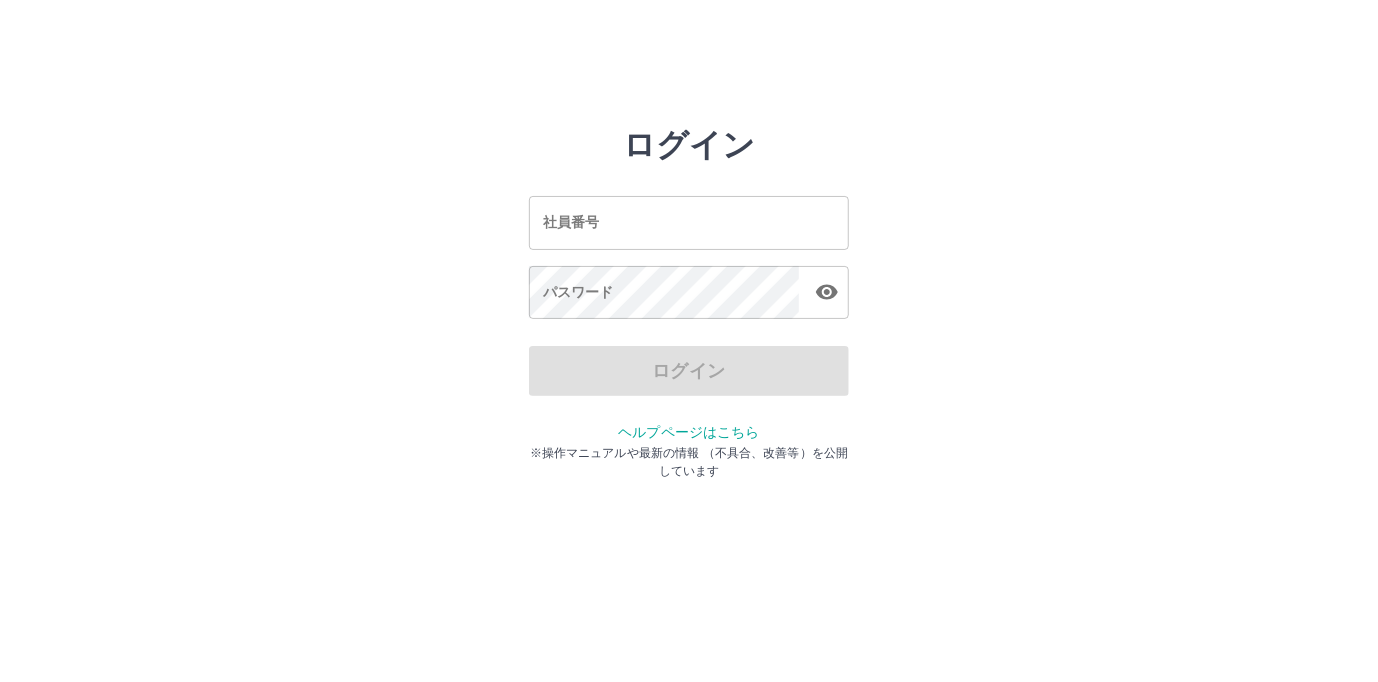 drag, startPoint x: 0, startPoint y: 0, endPoint x: 613, endPoint y: 224, distance: 652.6446 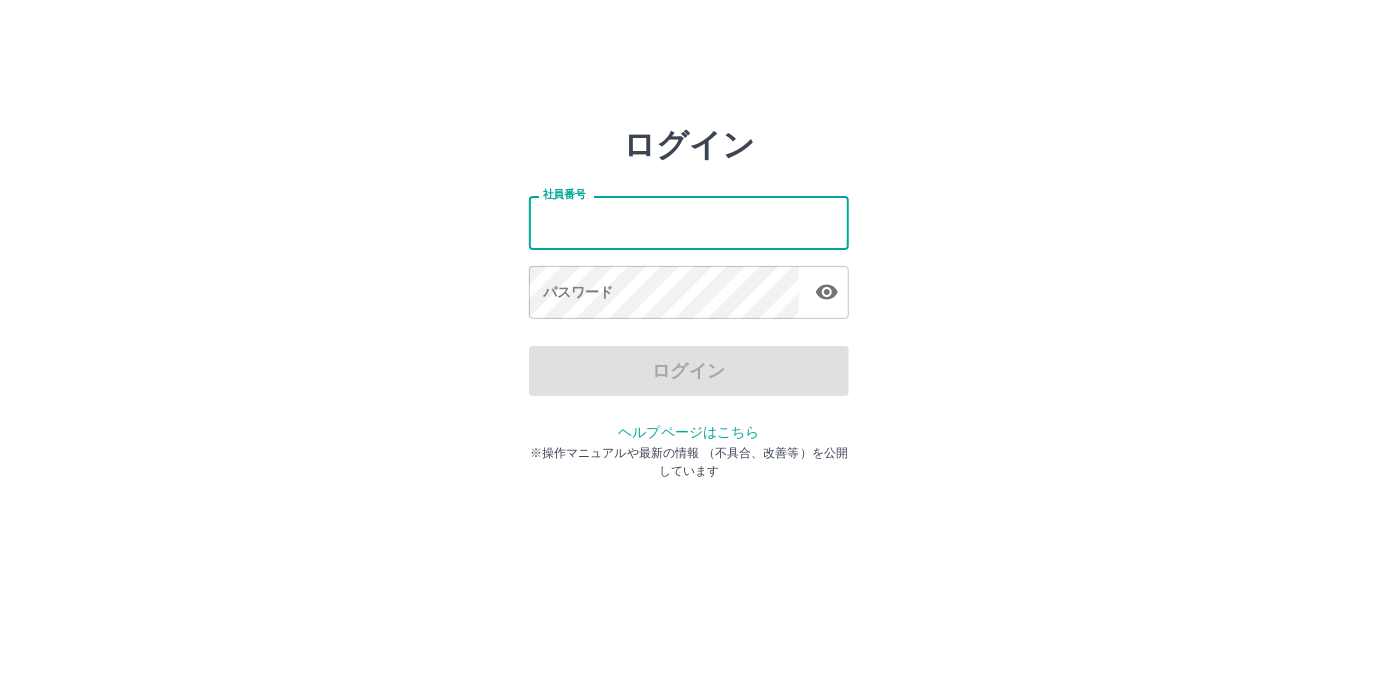 type on "*******" 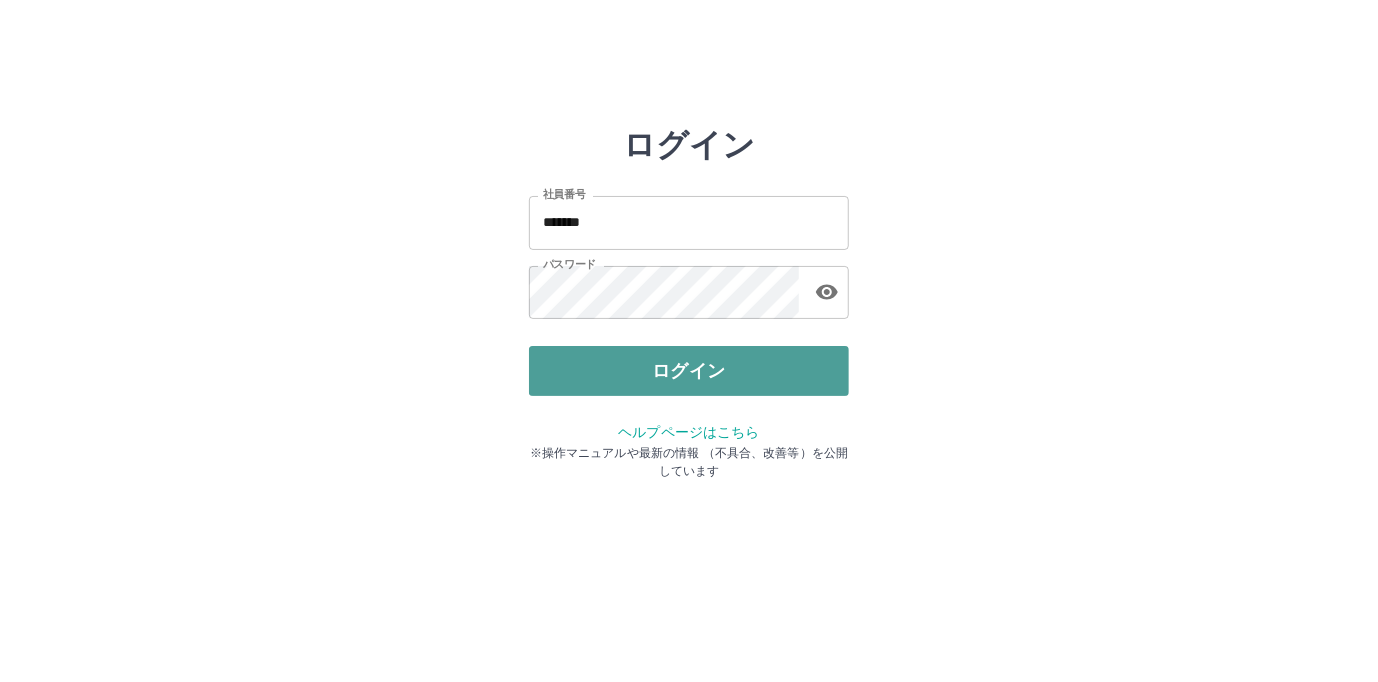 click on "ログイン" at bounding box center (689, 371) 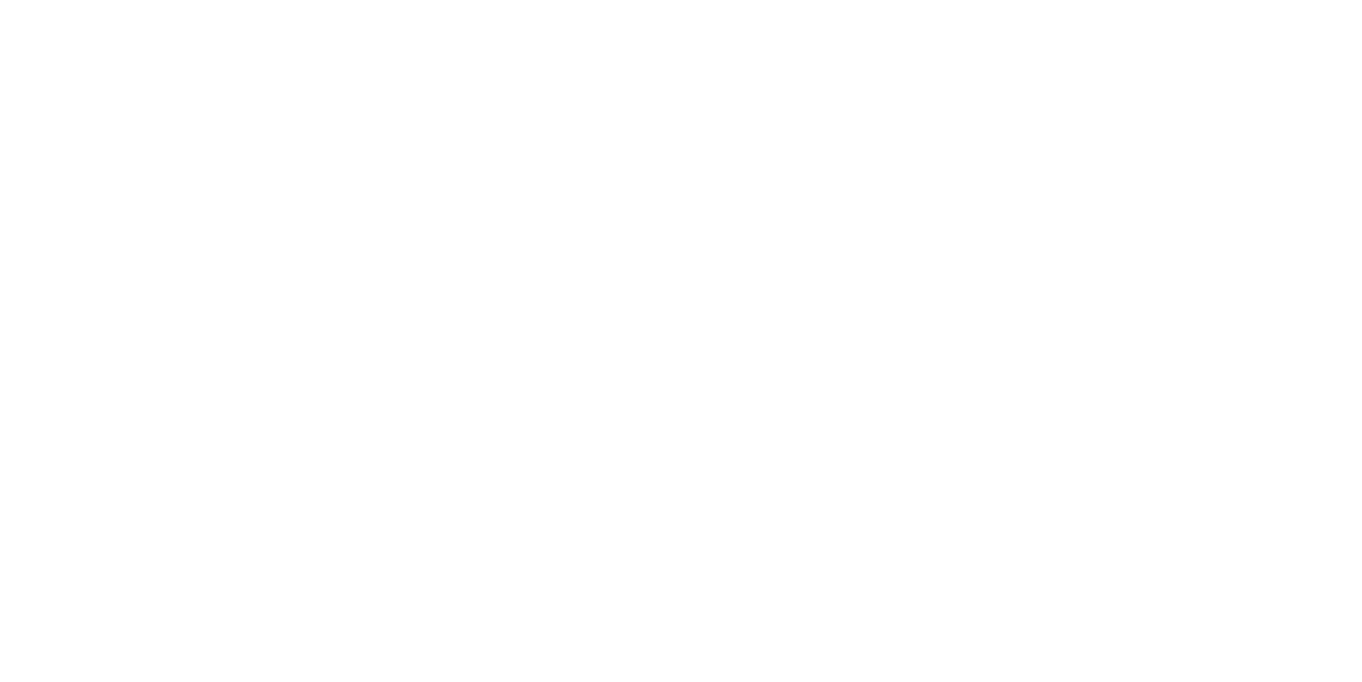 scroll, scrollTop: 0, scrollLeft: 0, axis: both 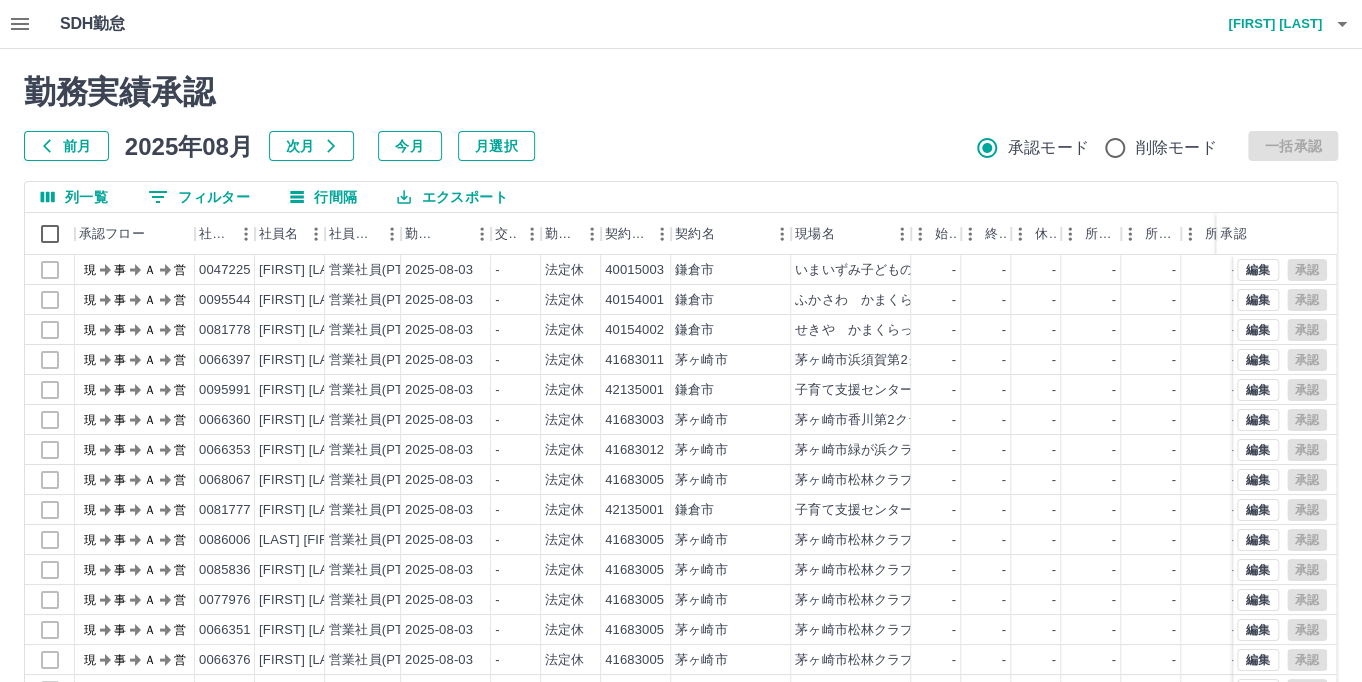 click on "前月" at bounding box center (66, 146) 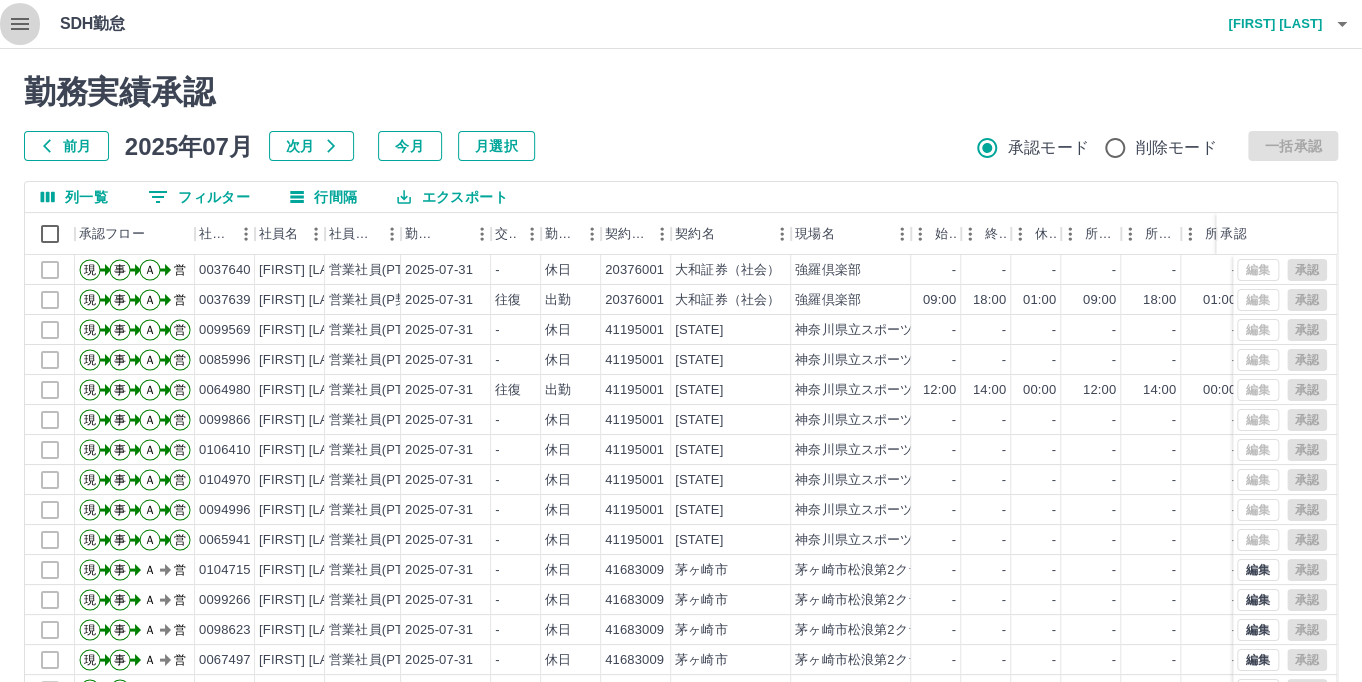 click 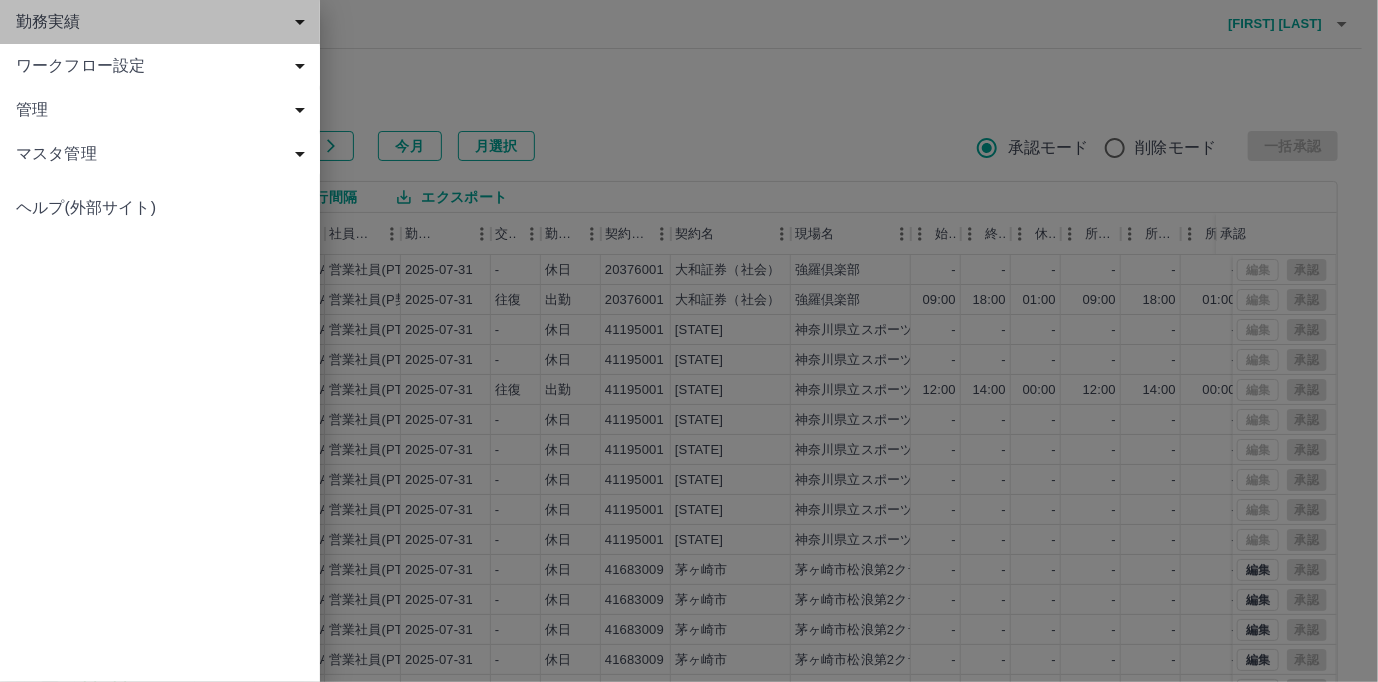 click on "勤務実績" at bounding box center [164, 22] 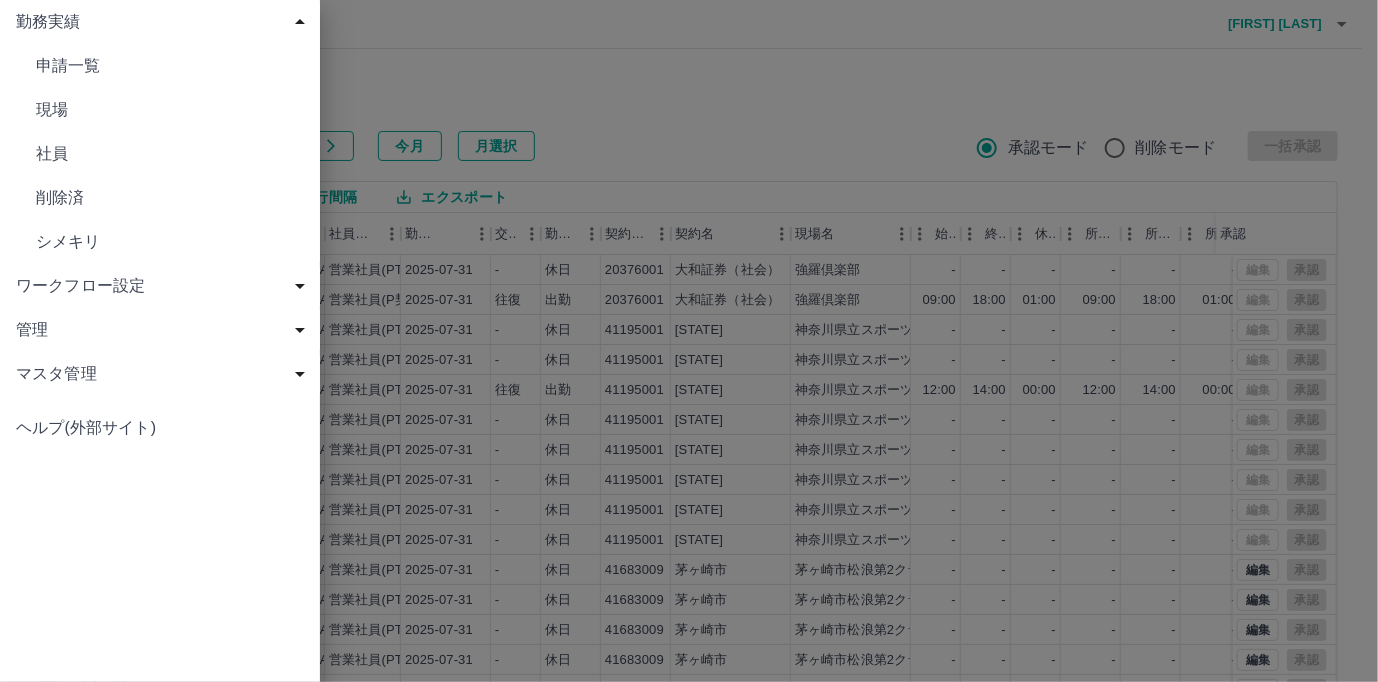 click on "申請一覧" at bounding box center (160, 66) 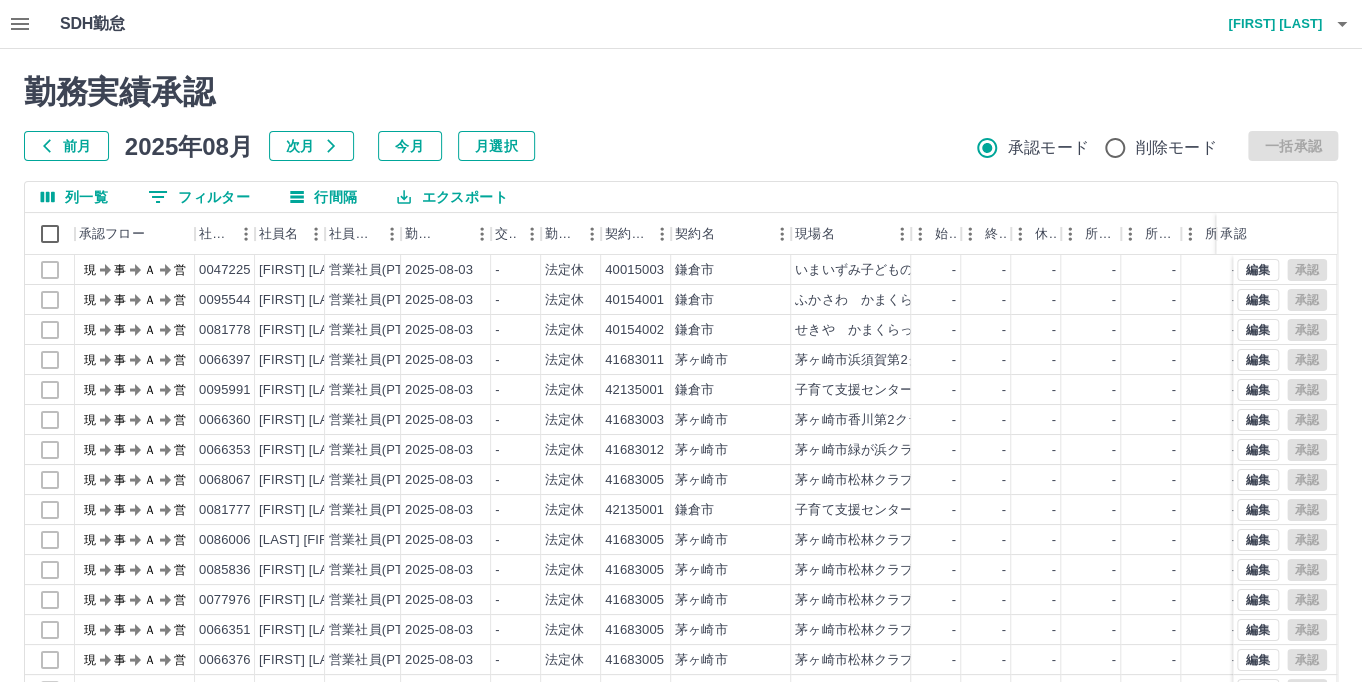 click 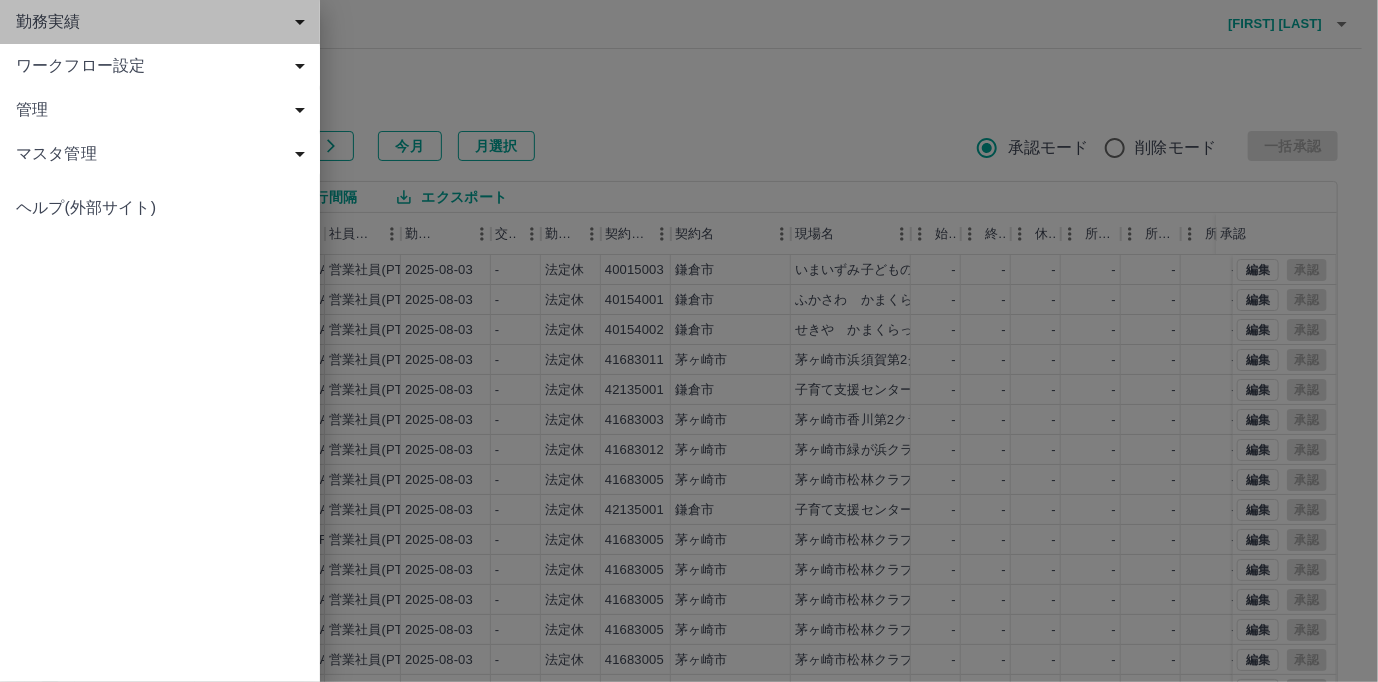 click on "勤務実績" at bounding box center (164, 22) 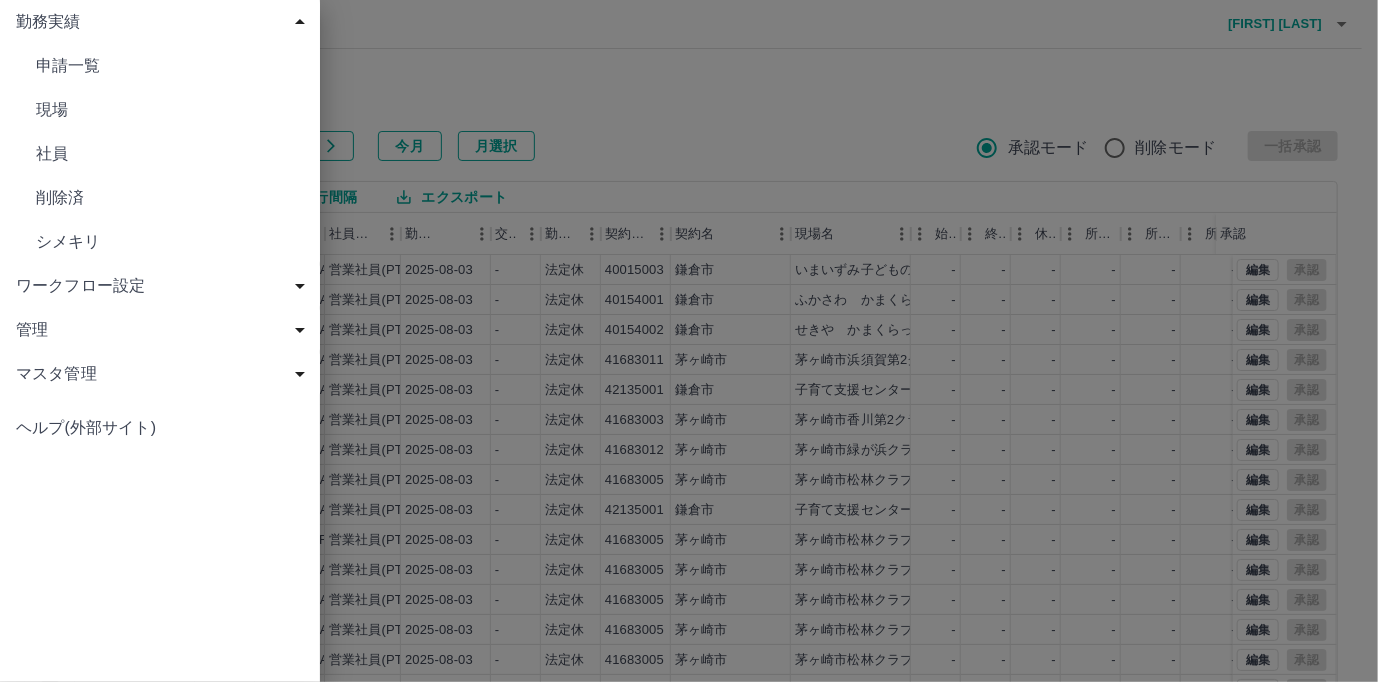 click on "現場" at bounding box center (170, 110) 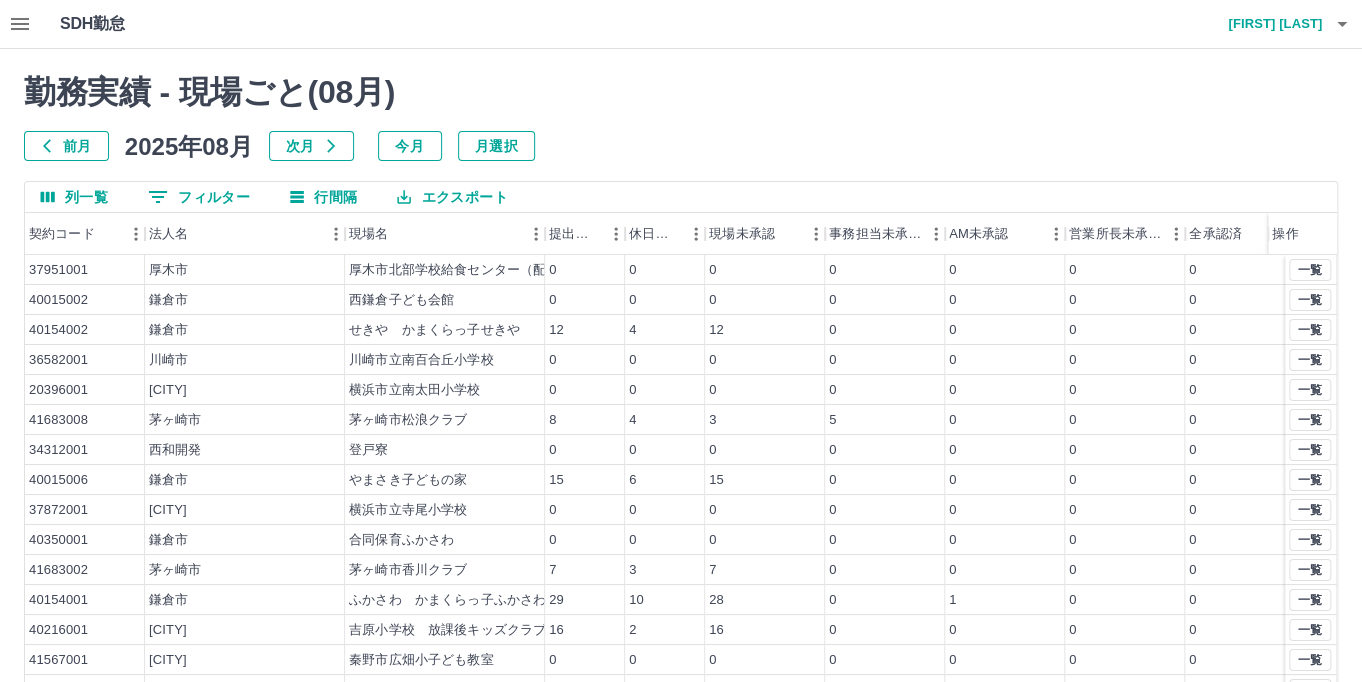 click on "前月" at bounding box center [66, 146] 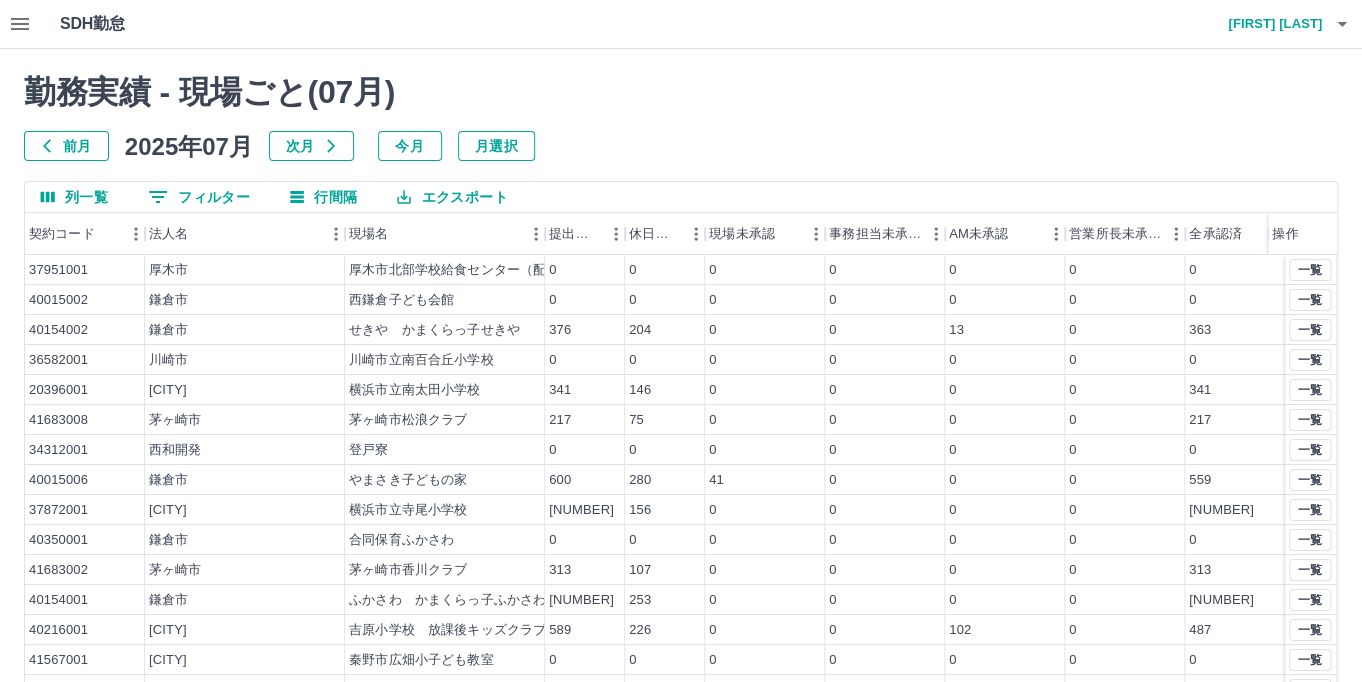 scroll, scrollTop: 104, scrollLeft: 0, axis: vertical 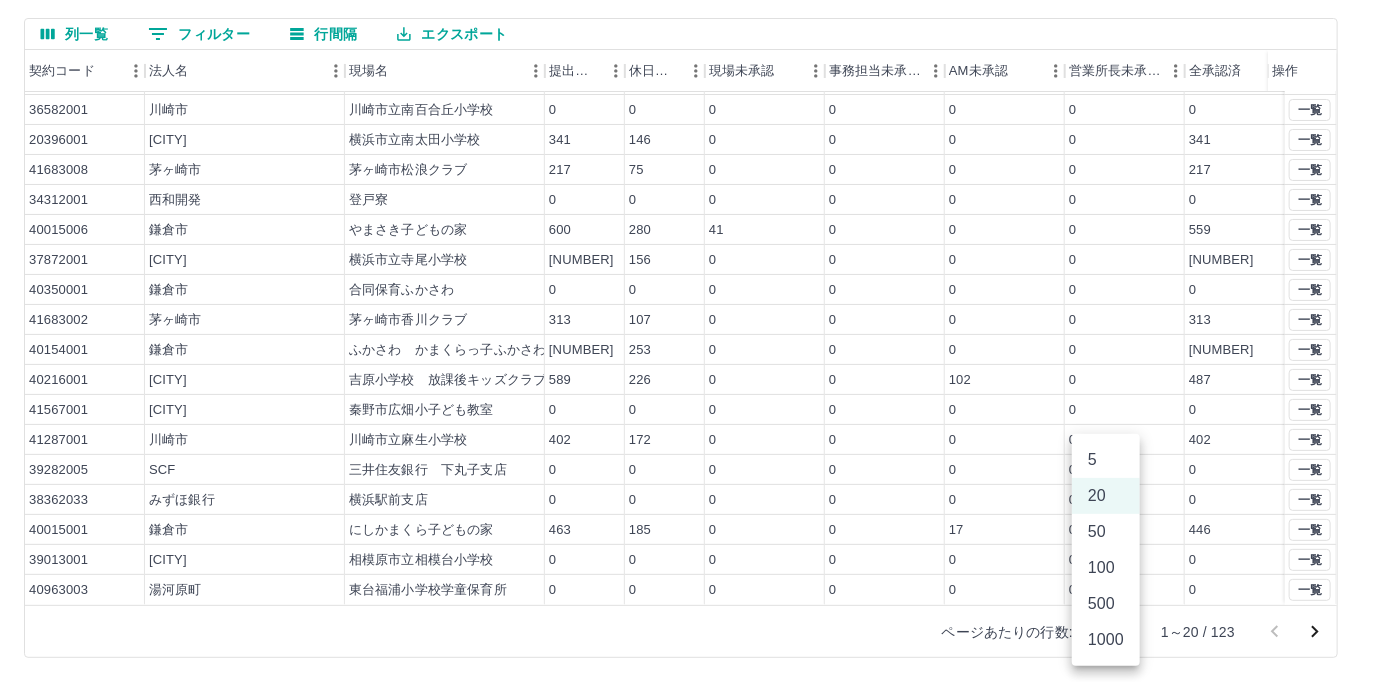 click on "SDH勤怠 髙橋　裕加 勤務実績 - 現場ごと( 07 月) 前月 2025年07月 次月 今月 月選択 列一覧 0 フィルター 行間隔 エクスポート 契約コード 法人名 現場名 提出件数 休日件数 現場未承認 事務担当未承認 AM未承認 営業所長未承認 全承認済 操作 40015002 鎌倉市 西鎌倉子ども会館 0 0 0 0 0 0 0 40154002 鎌倉市 せきや　かまくらっ子せきや 376 204 0 0 13 0 363 36582001 川崎市 川崎市立南百合丘小学校 0 0 0 0 0 0 0 20396001 横浜市 横浜市立南太田小学校 341 146 0 0 0 0 341 41683008 茅ヶ崎市 茅ヶ崎市松浪クラブ 217 75 0 0 0 0 217 34312001 西和開発 登戸寮 0 0 0 0 0 0 0 40015006 鎌倉市 やまさき子どもの家 600 280 41 0 0 0 559 37872001 横浜市 横浜市立寺尾小学校 389 156 0 0 0 0 389 40350001 鎌倉市 合同保育ふかさわ 0 0 0 0 0 0 0 41683002 茅ヶ崎市 茅ヶ崎市香川クラブ 313 107 0 0 0 0 313 40154001 鎌倉市 588 253 0 0 0 0 588 40216001 589 0" at bounding box center (689, 259) 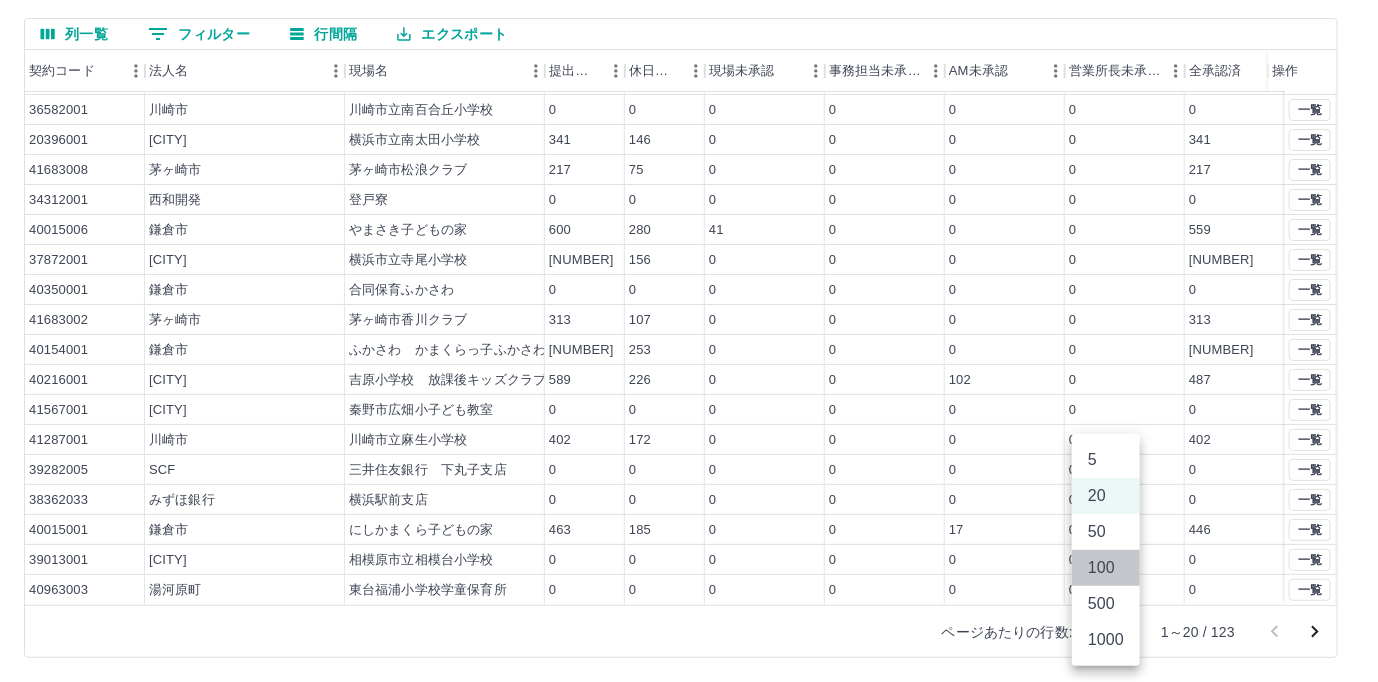 click on "100" at bounding box center [1106, 568] 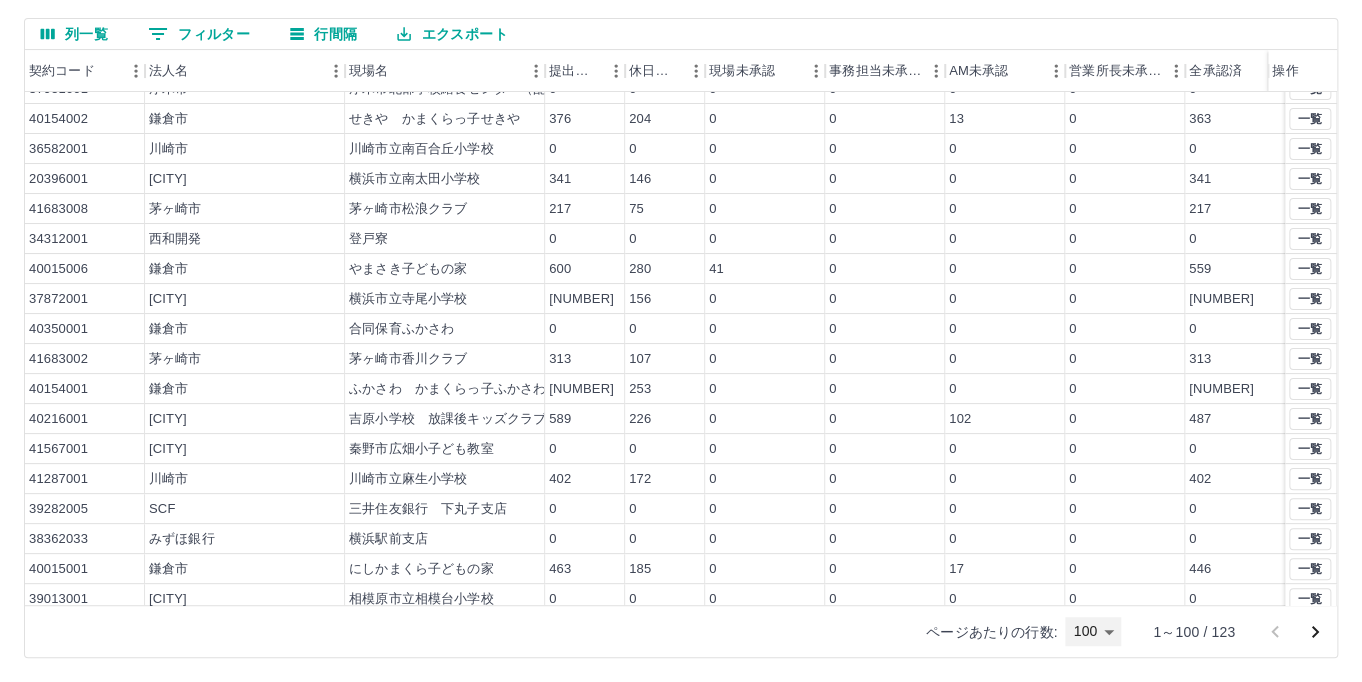 scroll, scrollTop: 0, scrollLeft: 0, axis: both 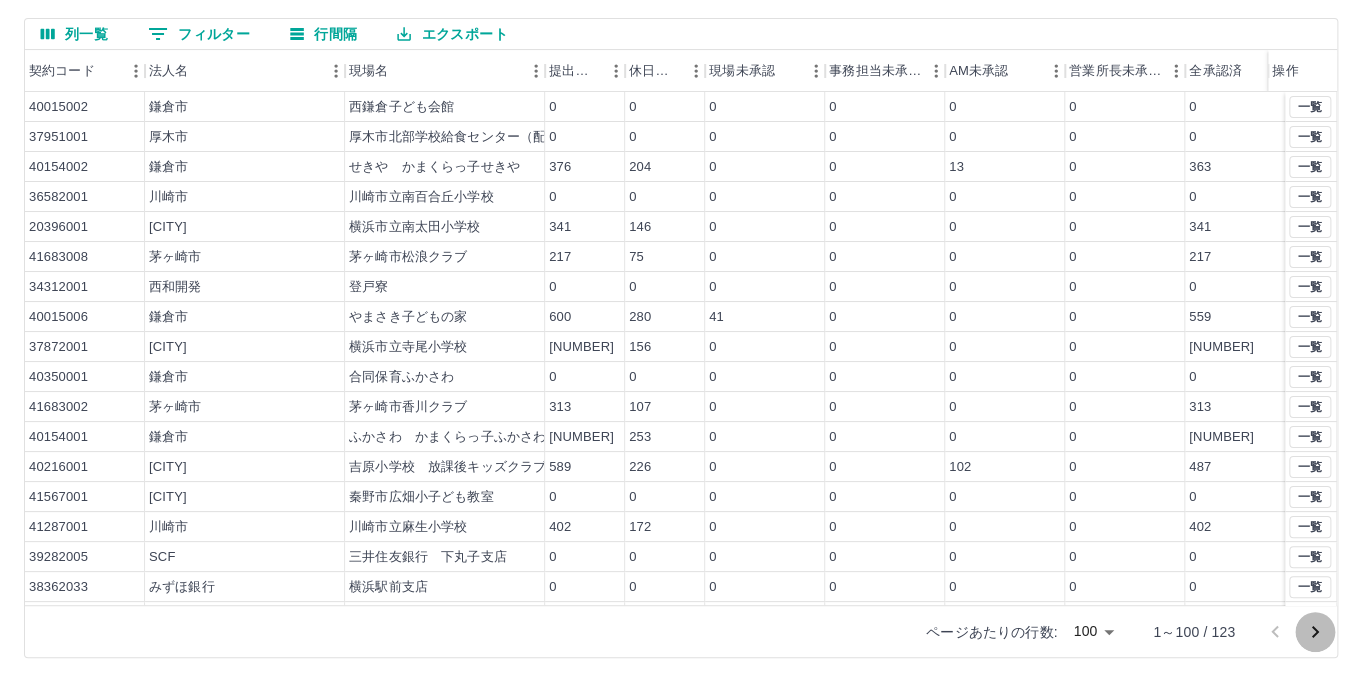 click 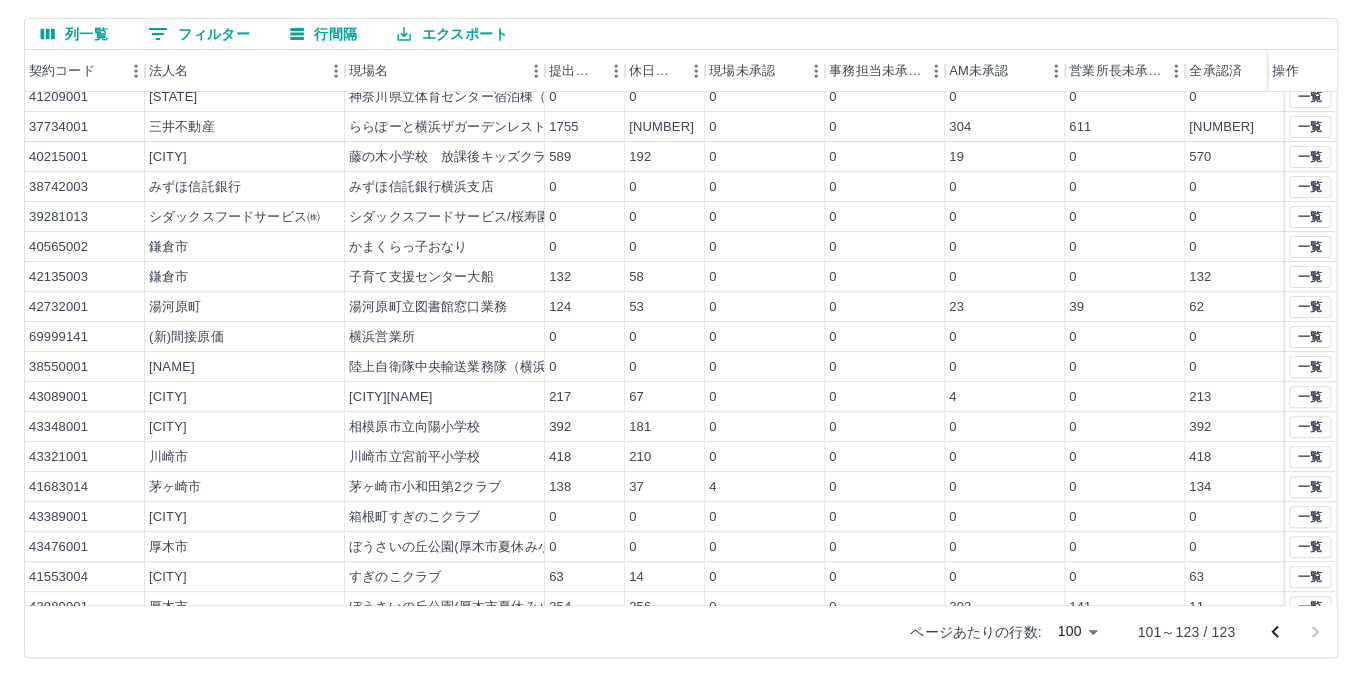 scroll, scrollTop: 193, scrollLeft: 0, axis: vertical 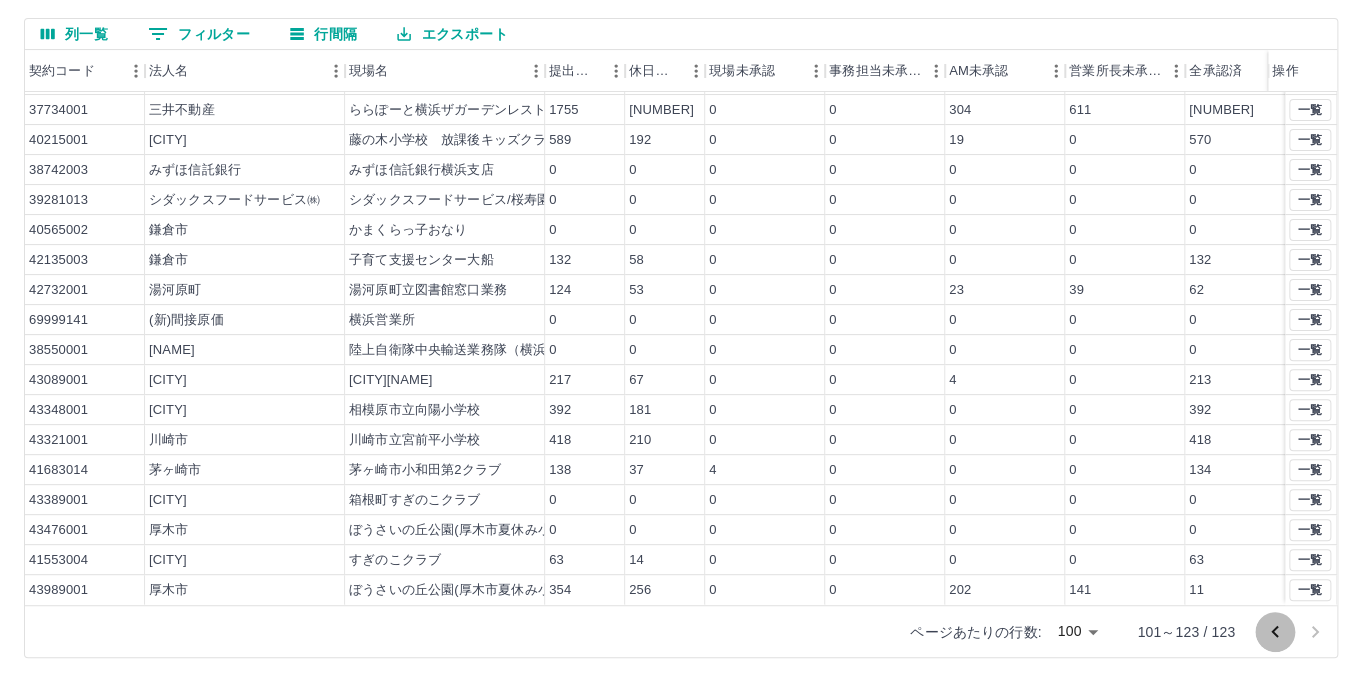 click 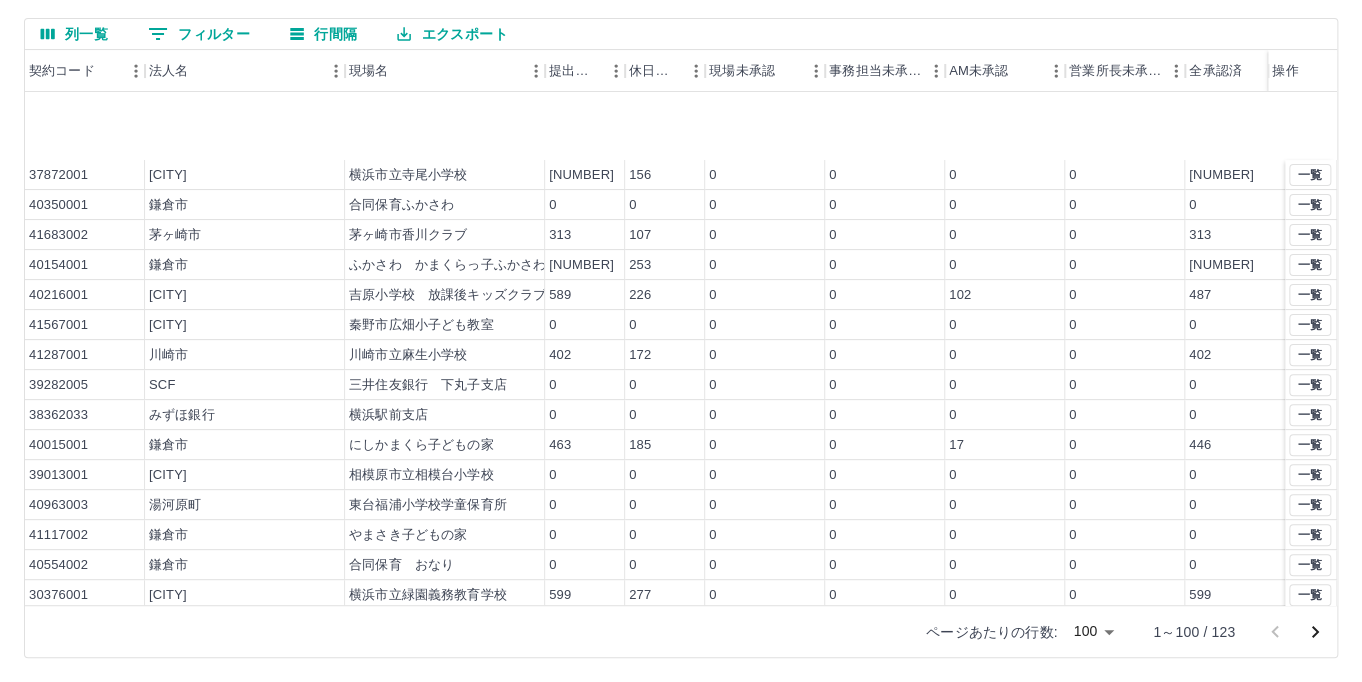 scroll, scrollTop: 0, scrollLeft: 0, axis: both 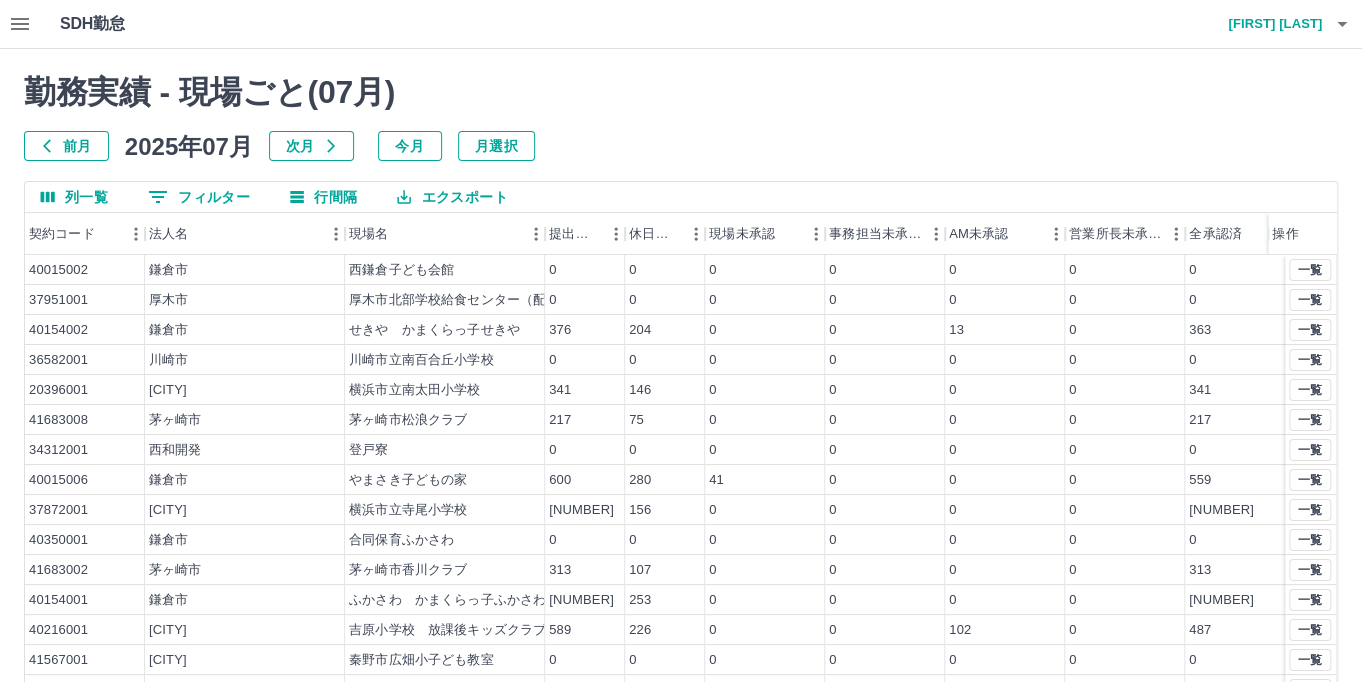 click 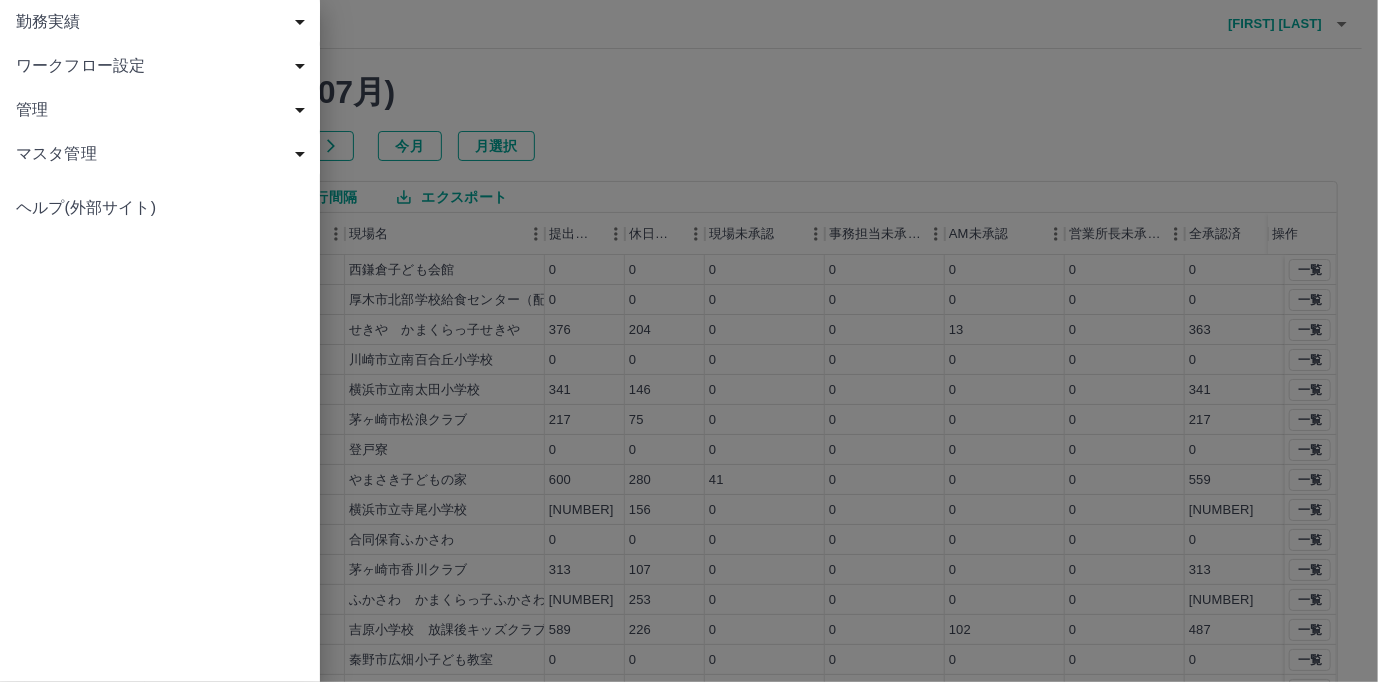 click on "勤務実績" at bounding box center [164, 22] 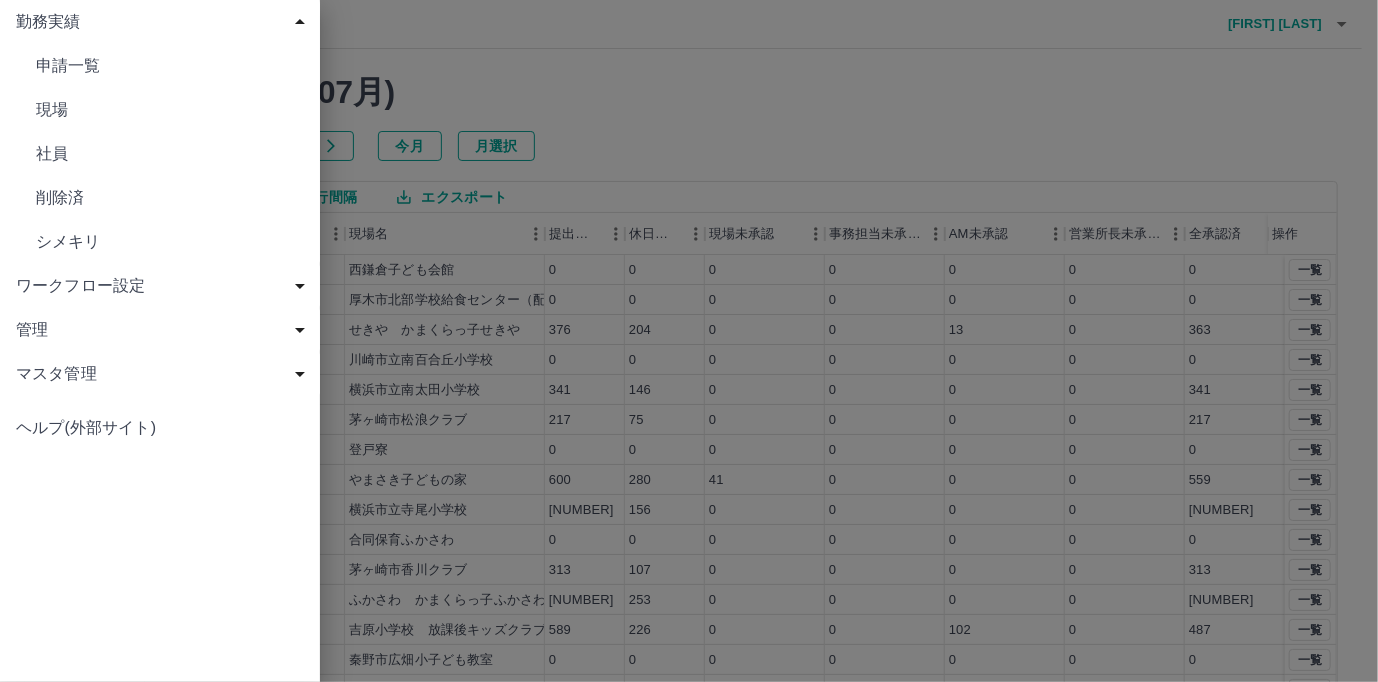 click on "申請一覧" at bounding box center (170, 66) 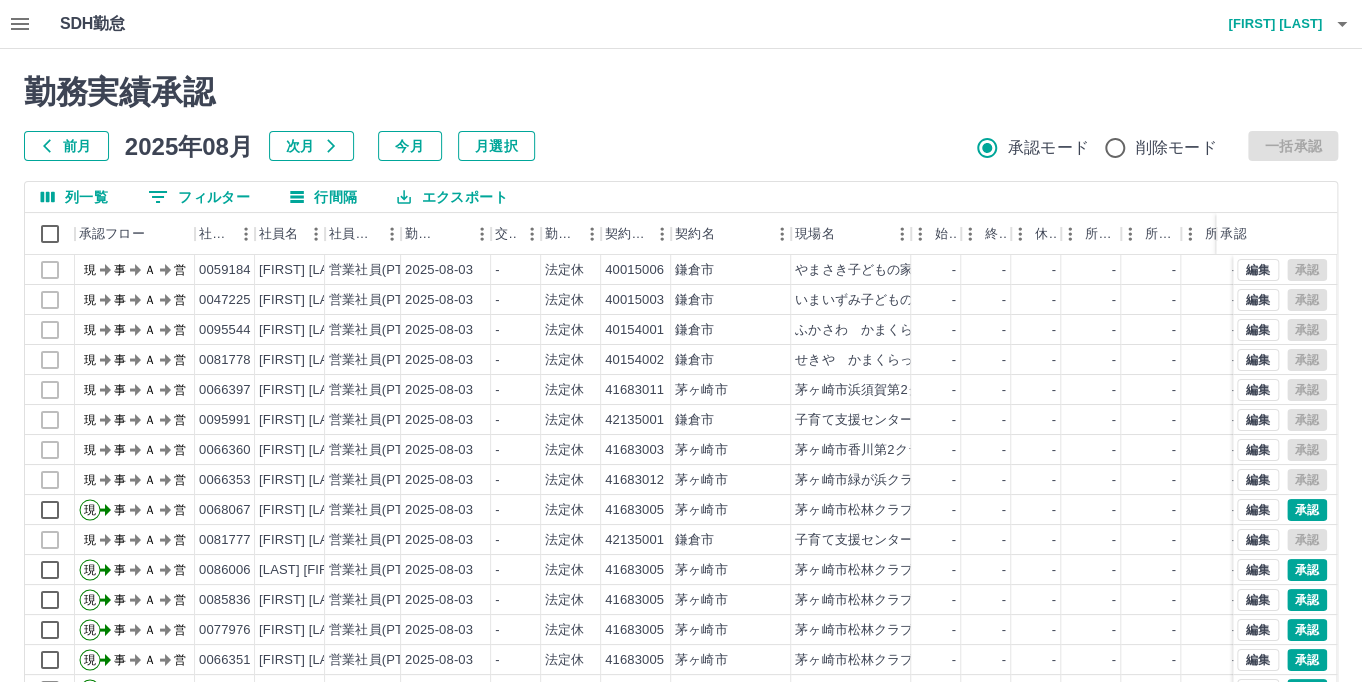 click on "前月" at bounding box center [66, 146] 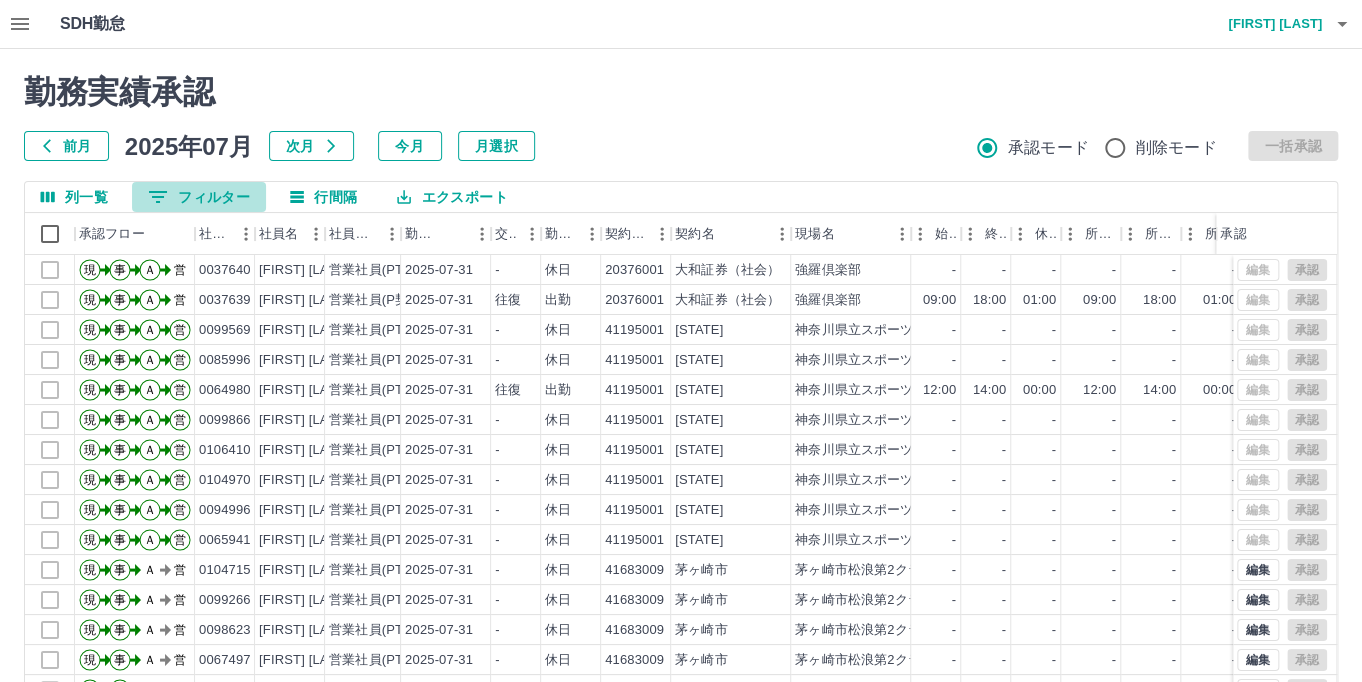 click 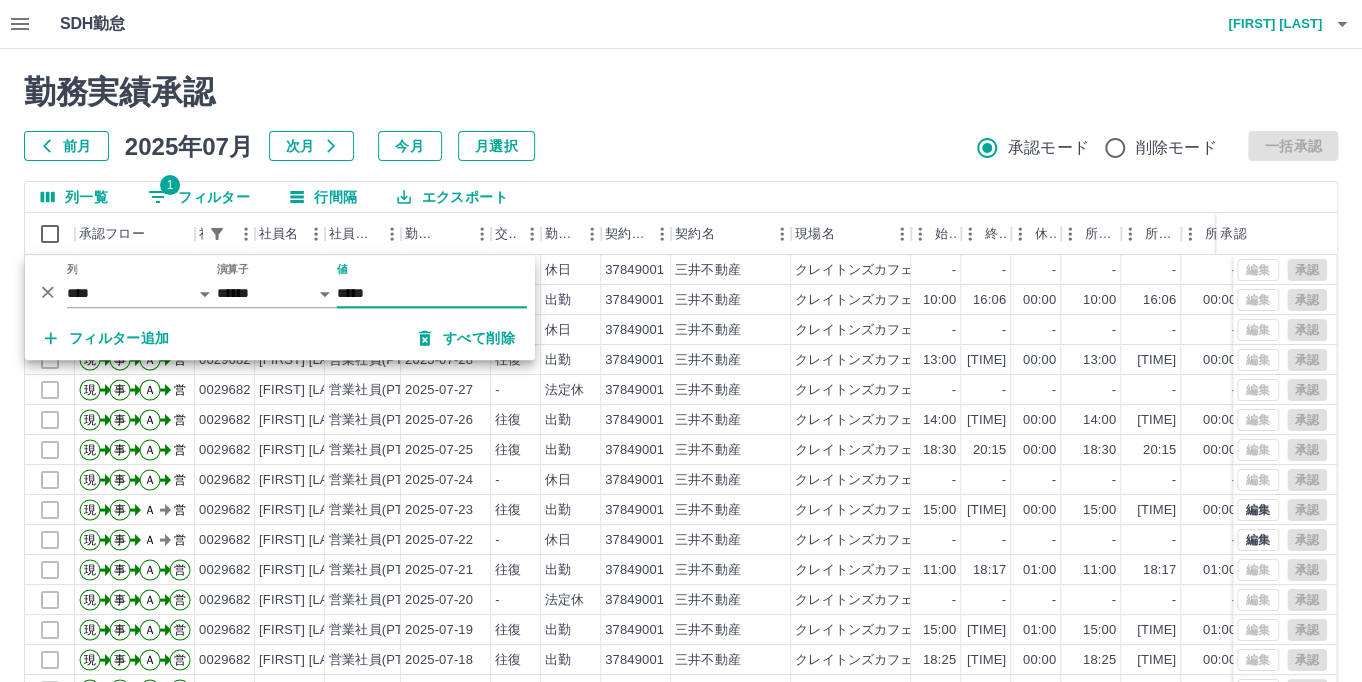 scroll, scrollTop: 164, scrollLeft: 0, axis: vertical 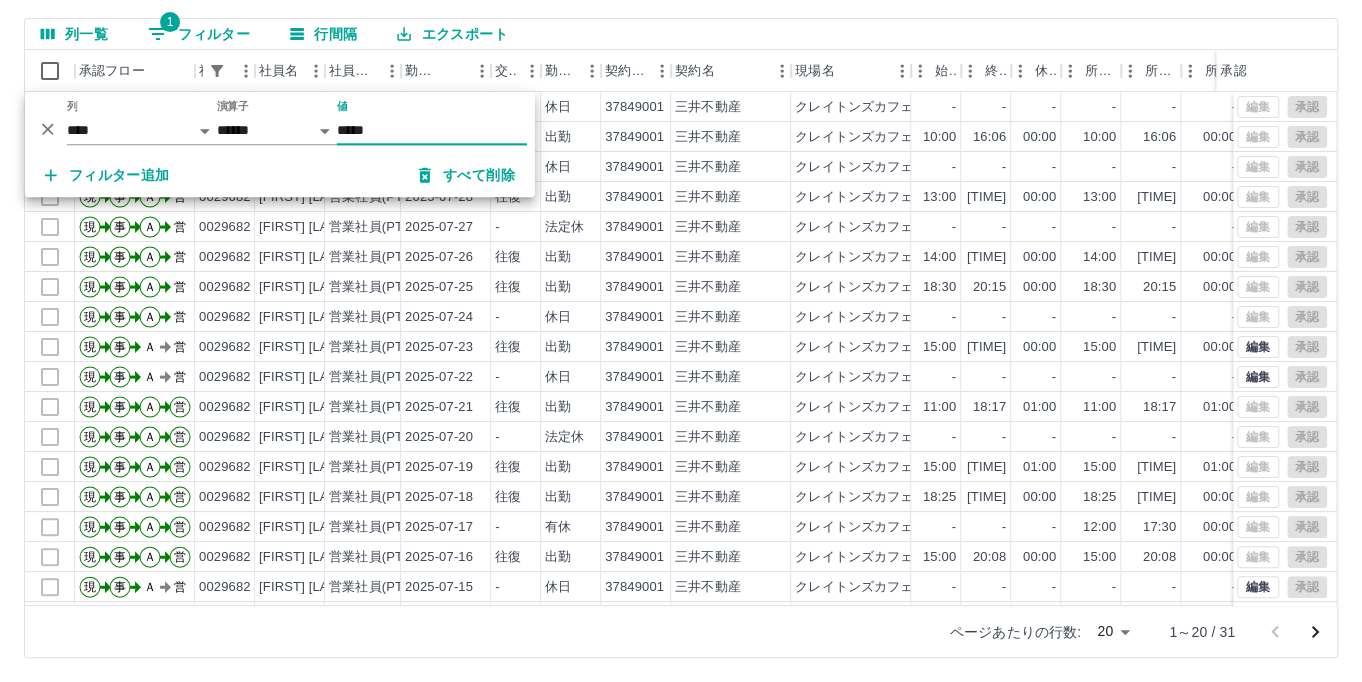 type on "*****" 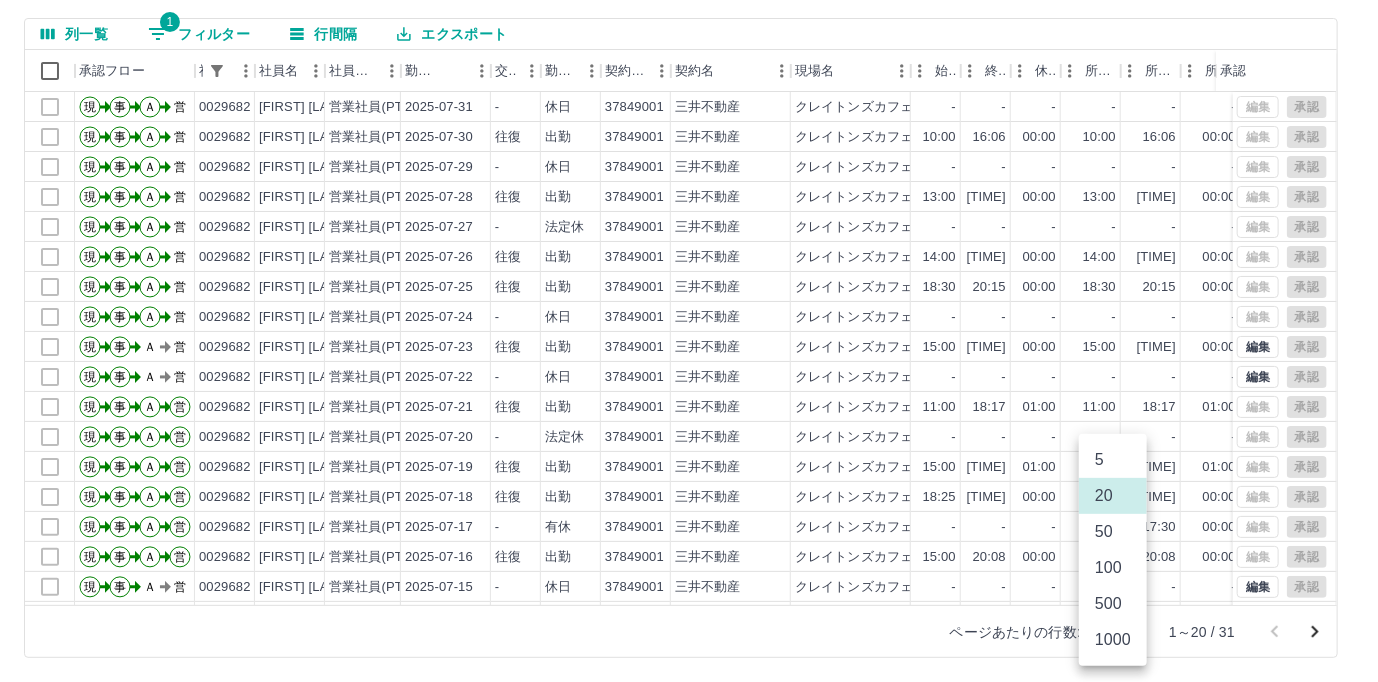 click on "100" at bounding box center [1113, 568] 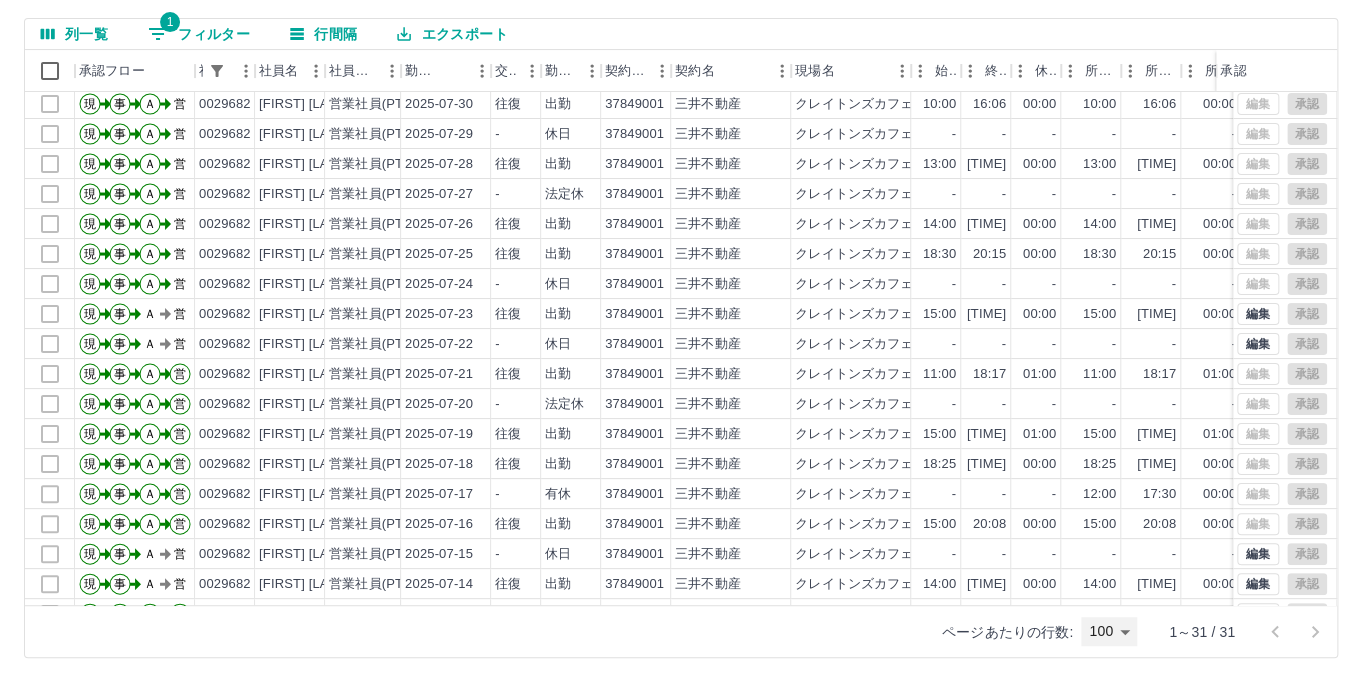 scroll, scrollTop: 0, scrollLeft: 0, axis: both 